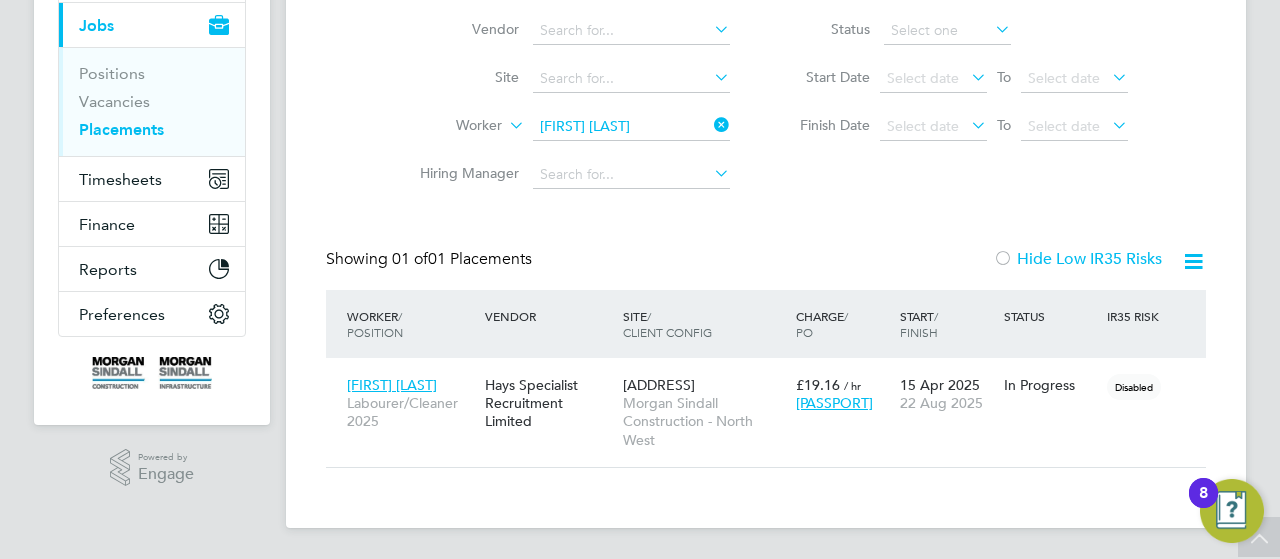 scroll, scrollTop: 87, scrollLeft: 0, axis: vertical 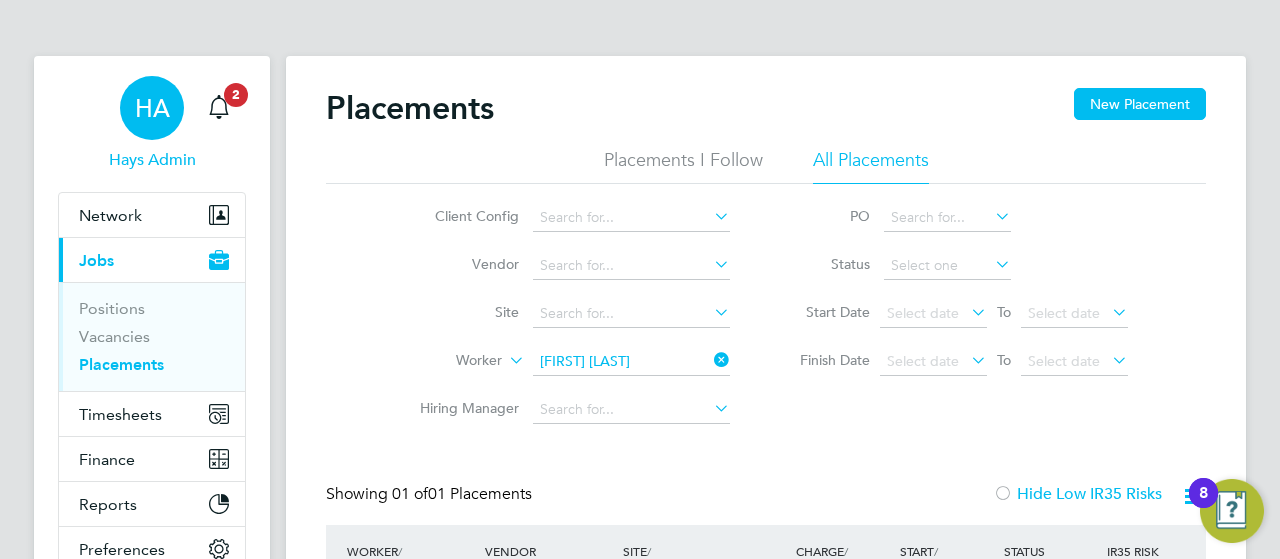 click on "HA" at bounding box center (152, 108) 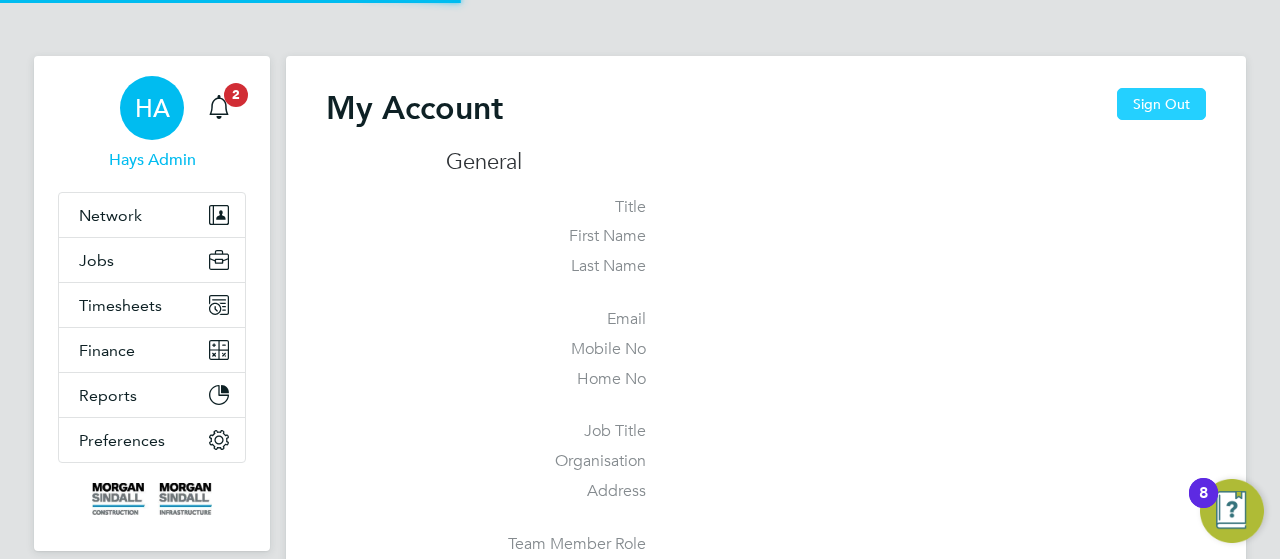 click on "Sign Out" at bounding box center (1161, 104) 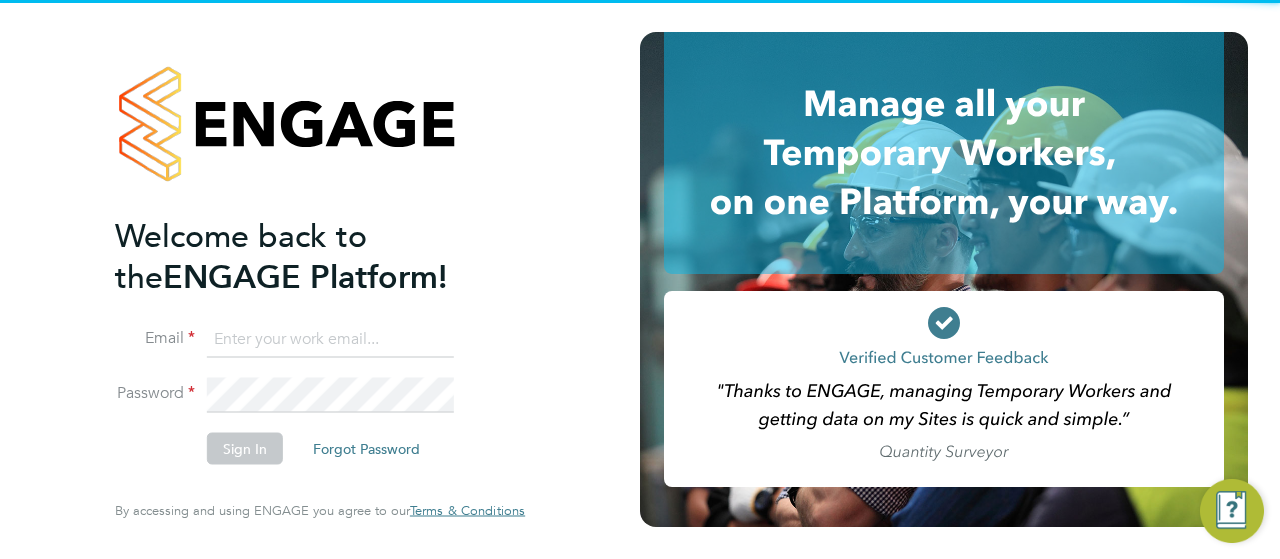 click 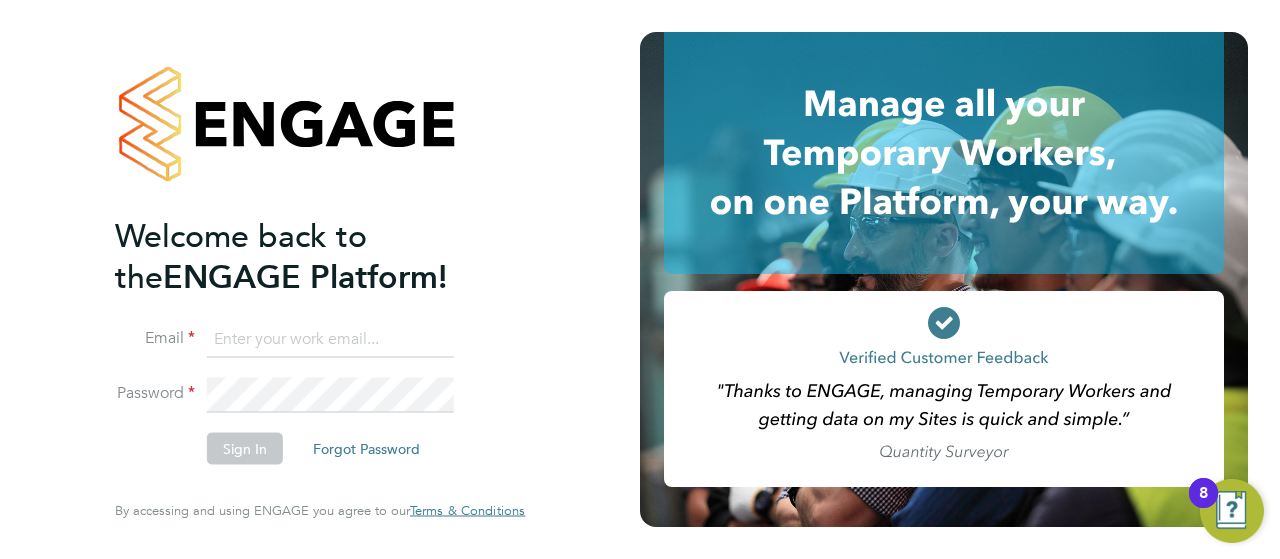 type on "vendorkeyaccounts2@hays.com" 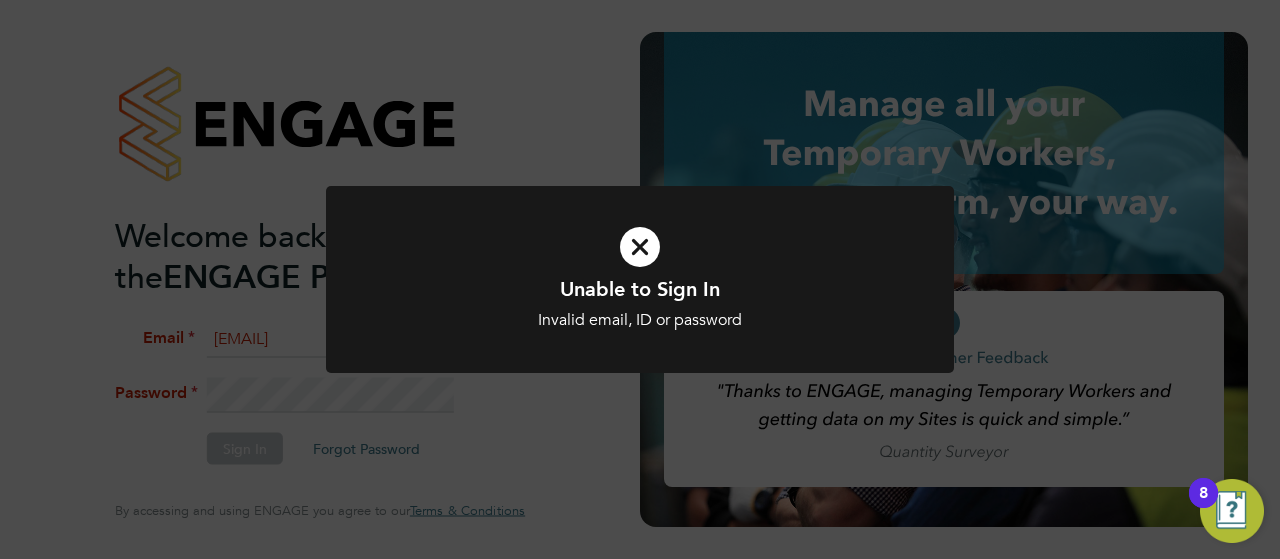 click on "Unable to Sign In Invalid email, ID or password Cancel Okay" 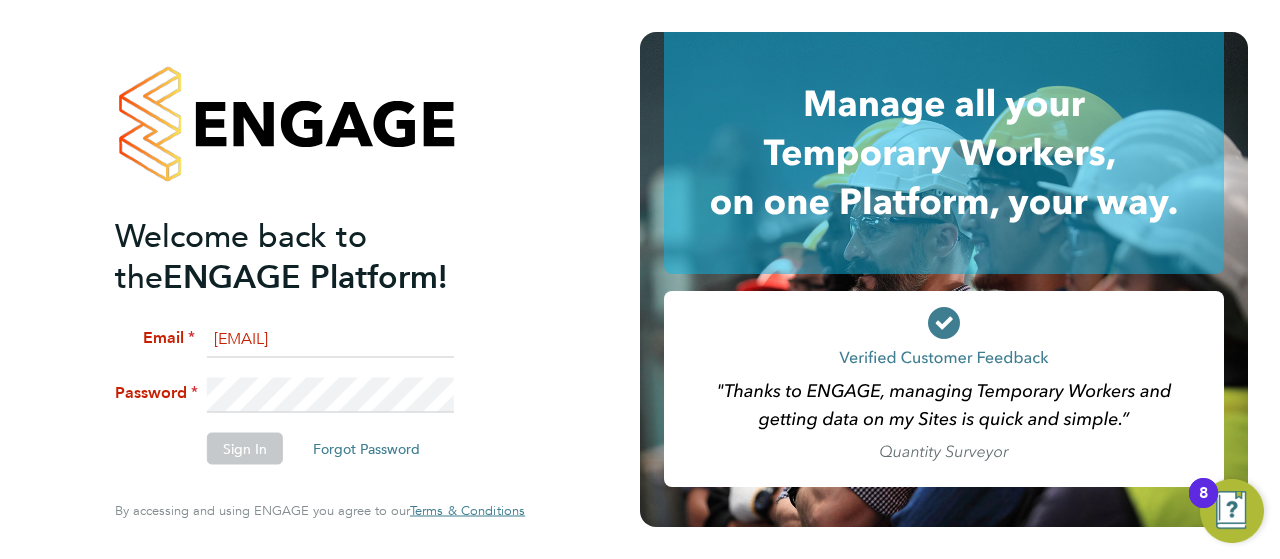 click on "Password" 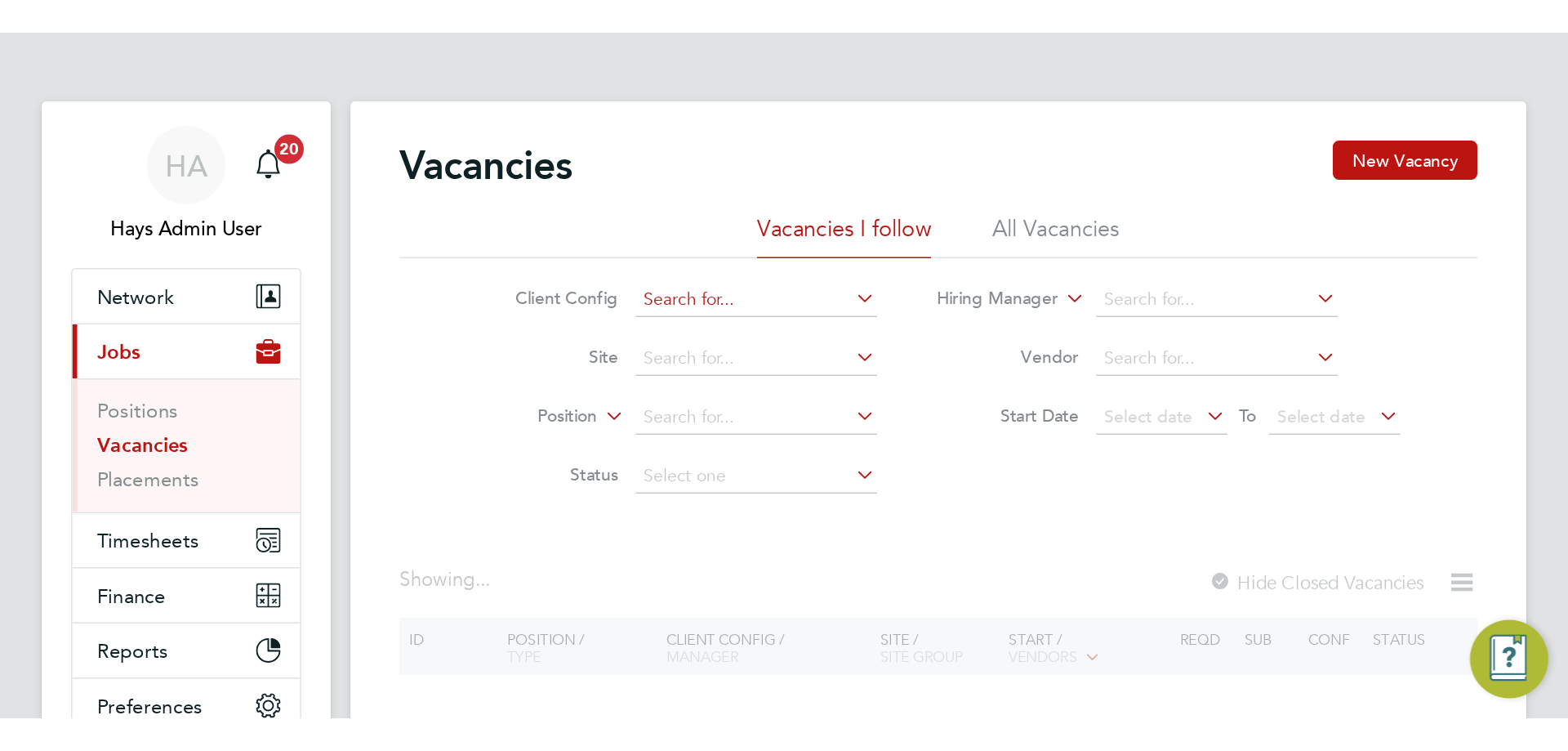 scroll, scrollTop: 0, scrollLeft: 0, axis: both 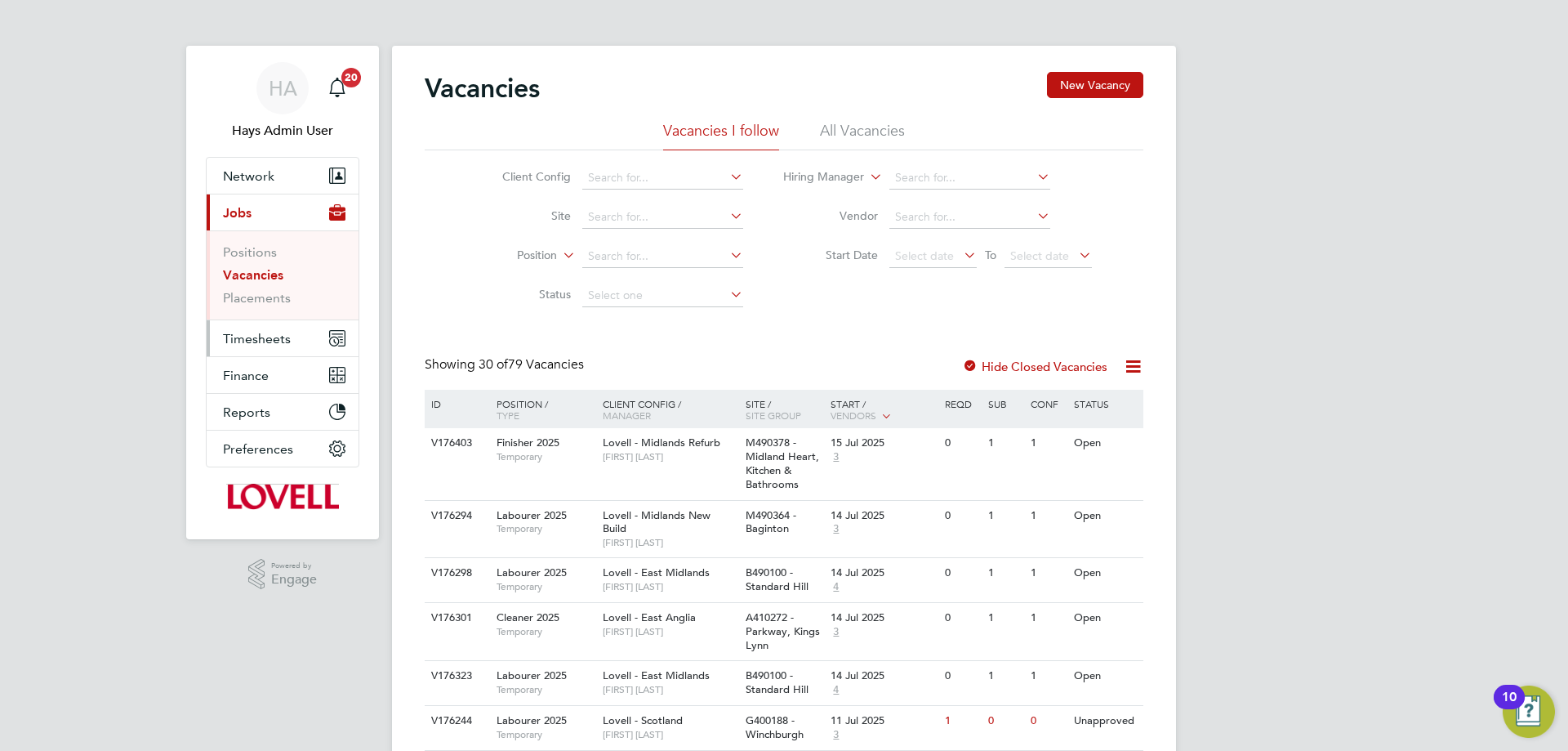 click on "Timesheets" at bounding box center (256, 338) 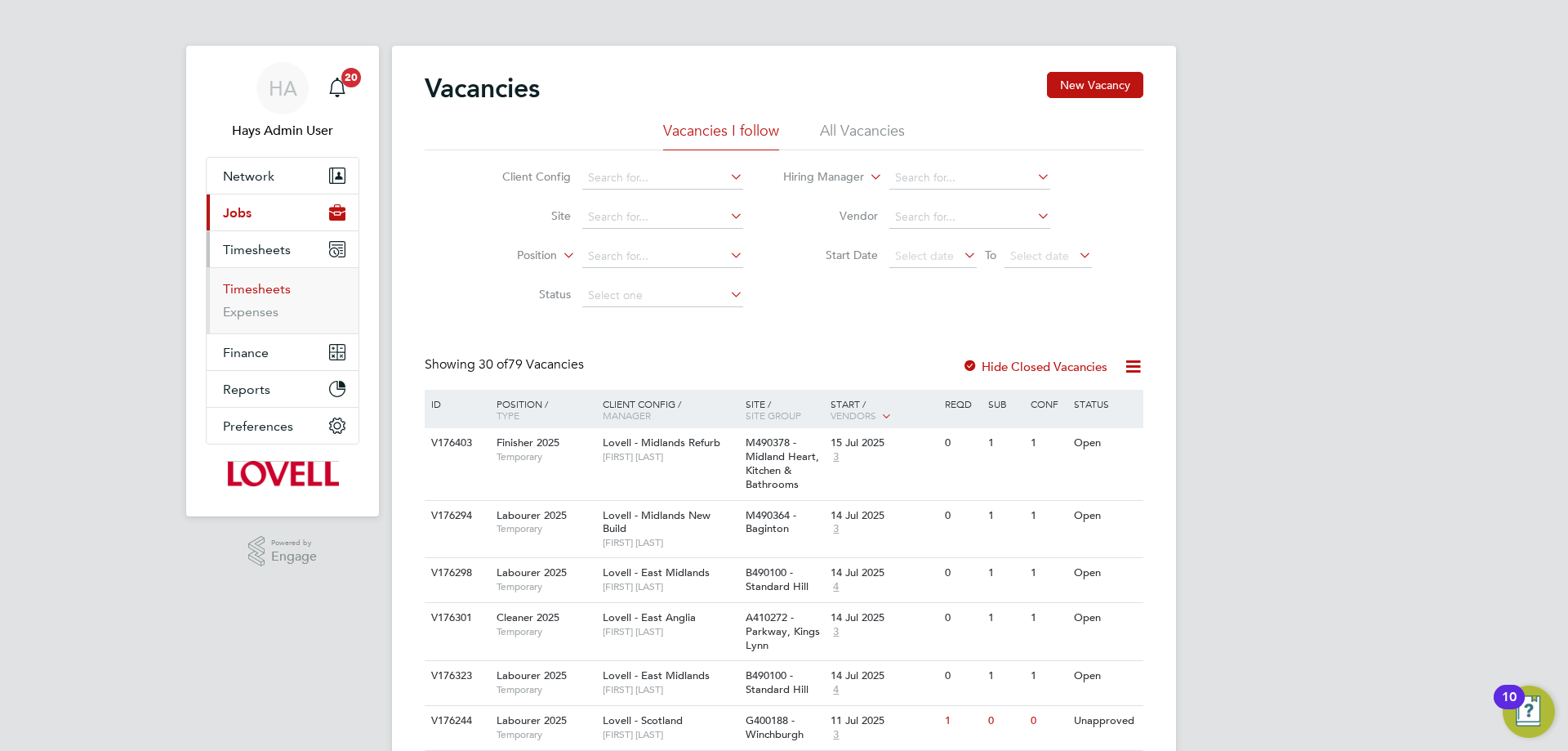 click on "Timesheets" at bounding box center [256, 288] 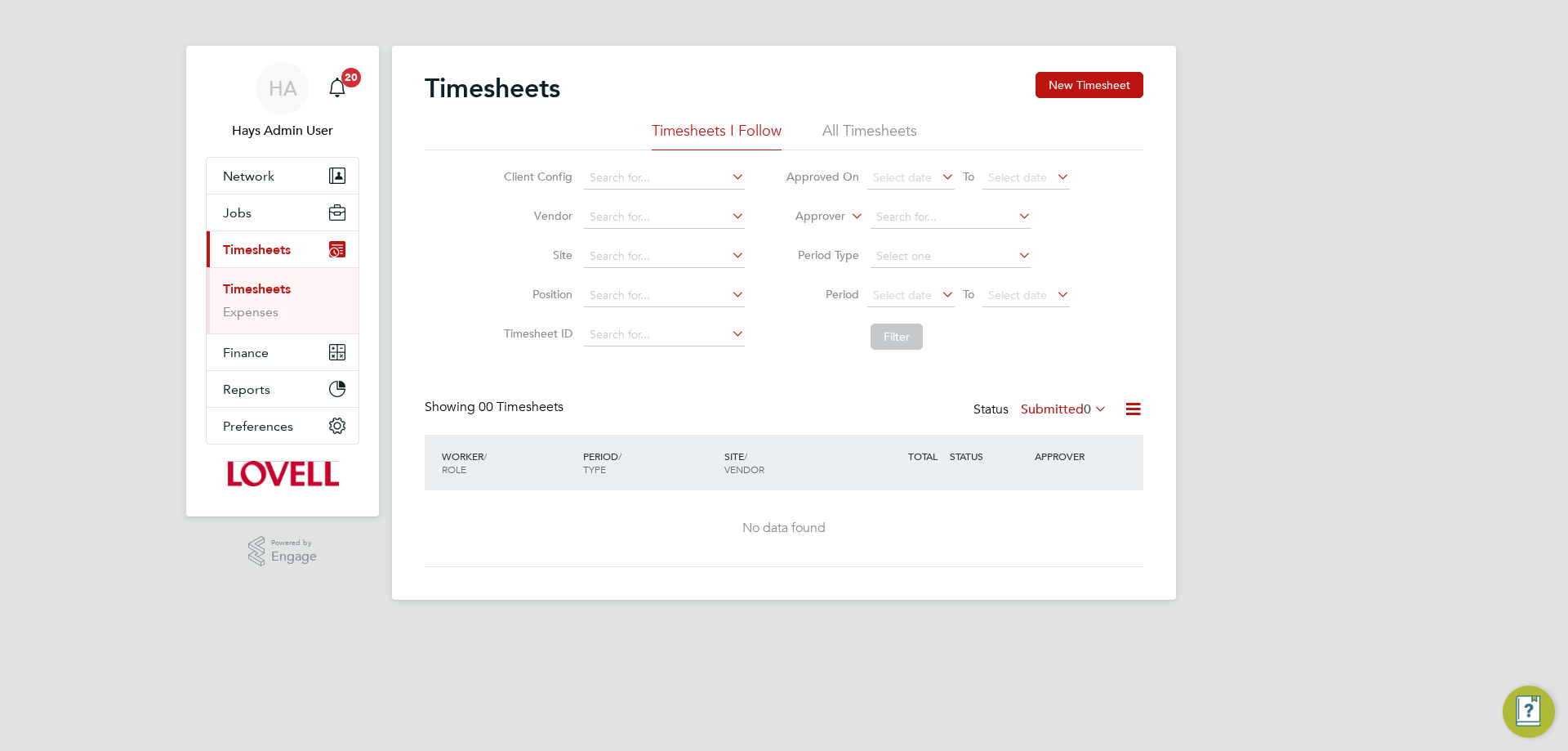 click on "All Timesheets" 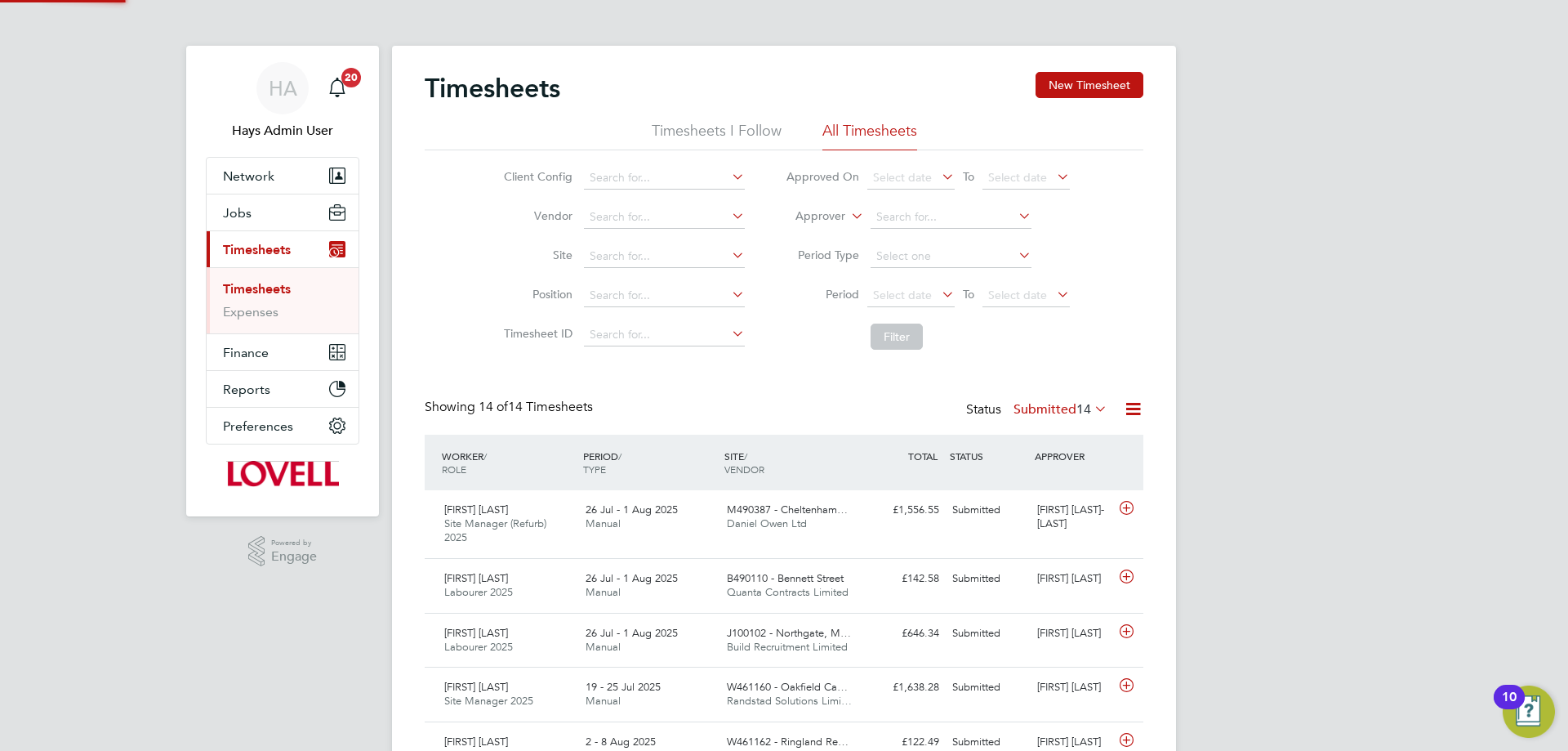 scroll, scrollTop: 8, scrollLeft: 8, axis: both 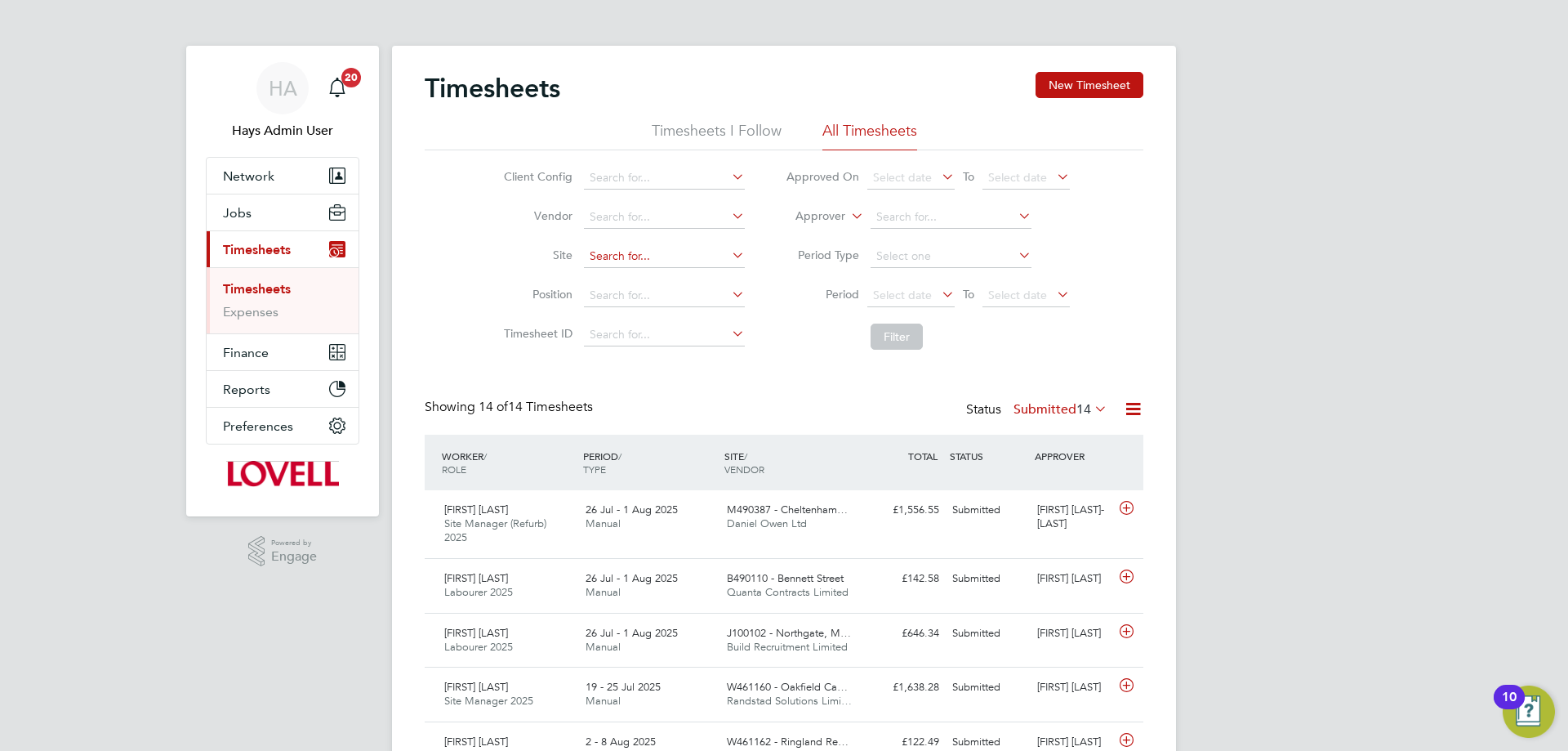 click 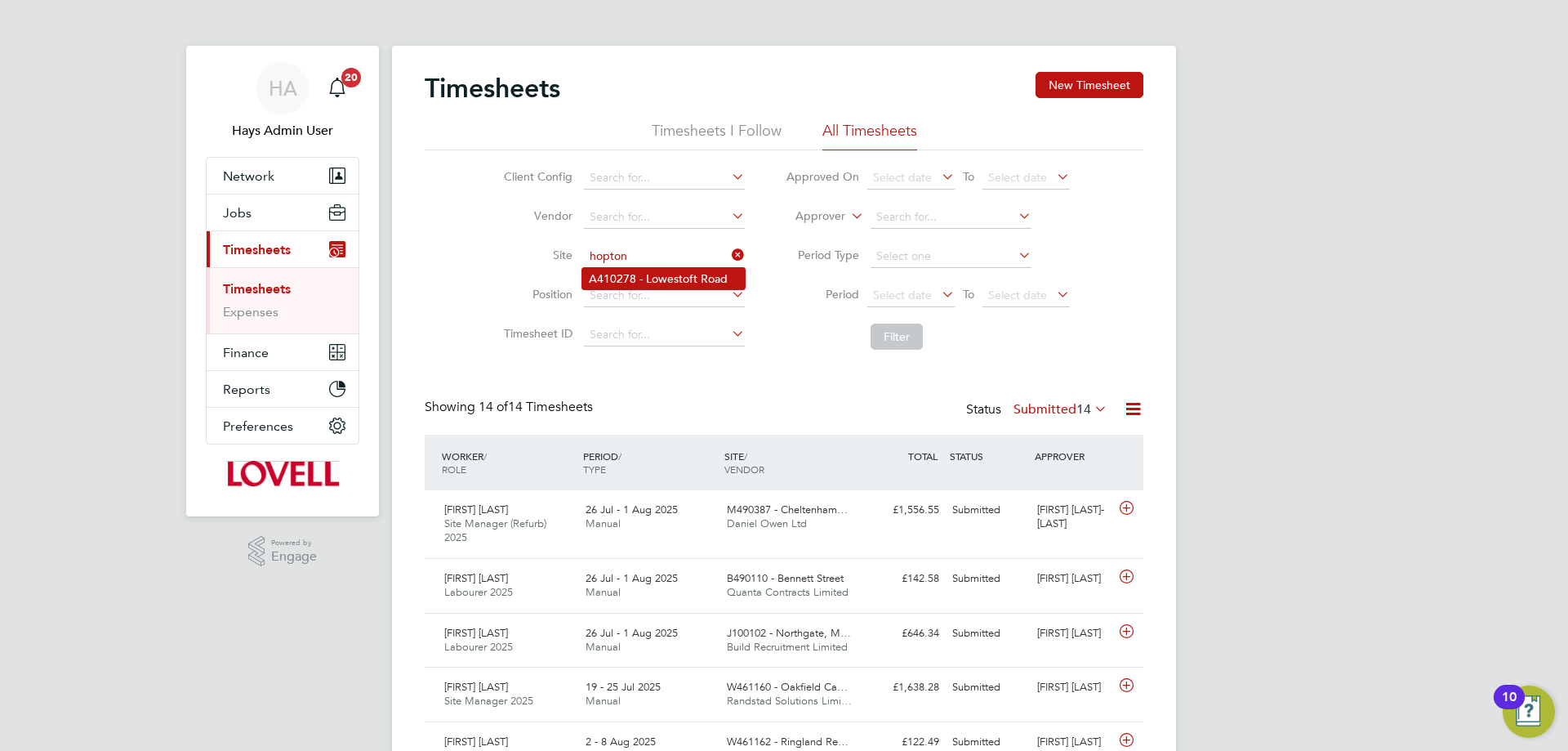 click on "A410278 - Lowestoft Road" 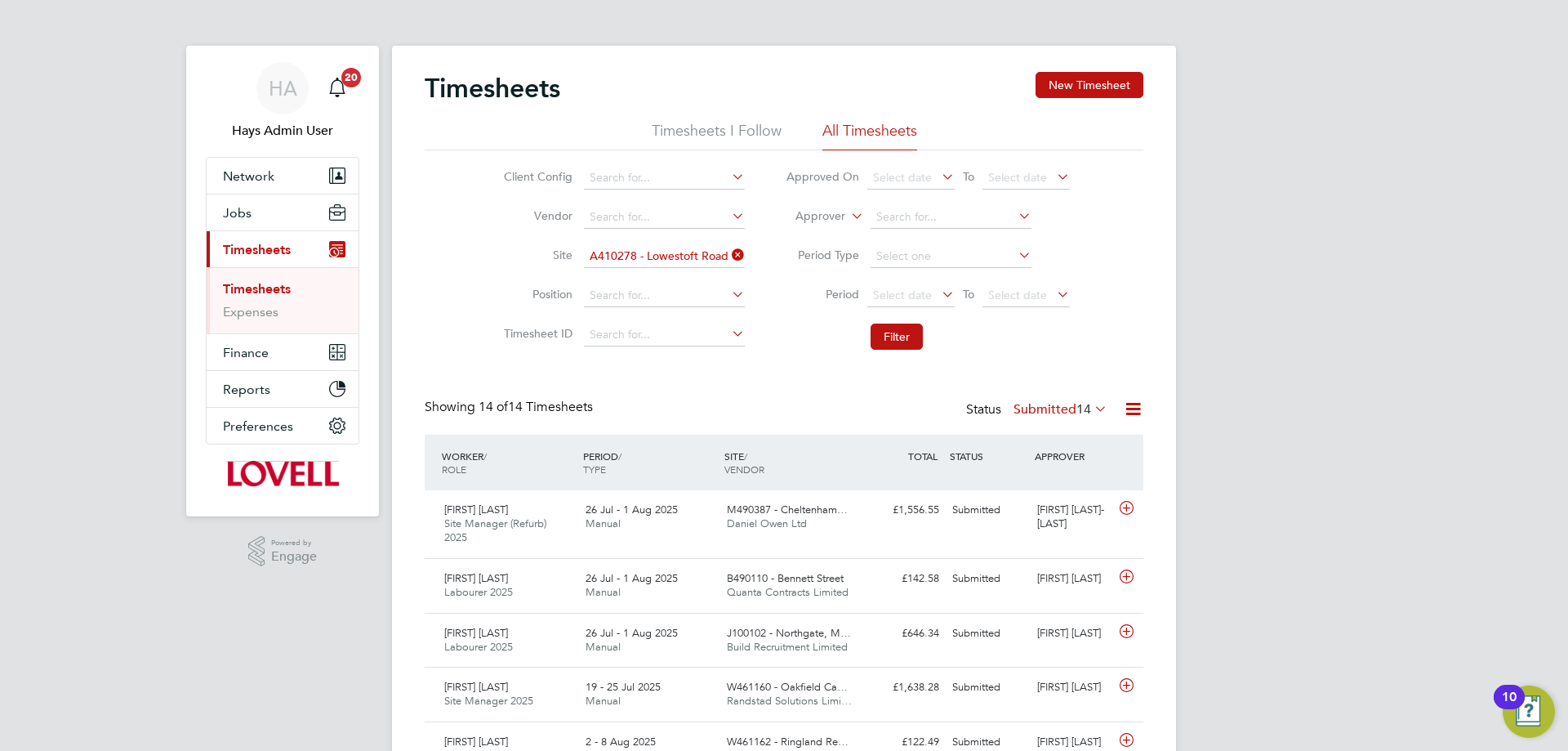 click on "Filter" 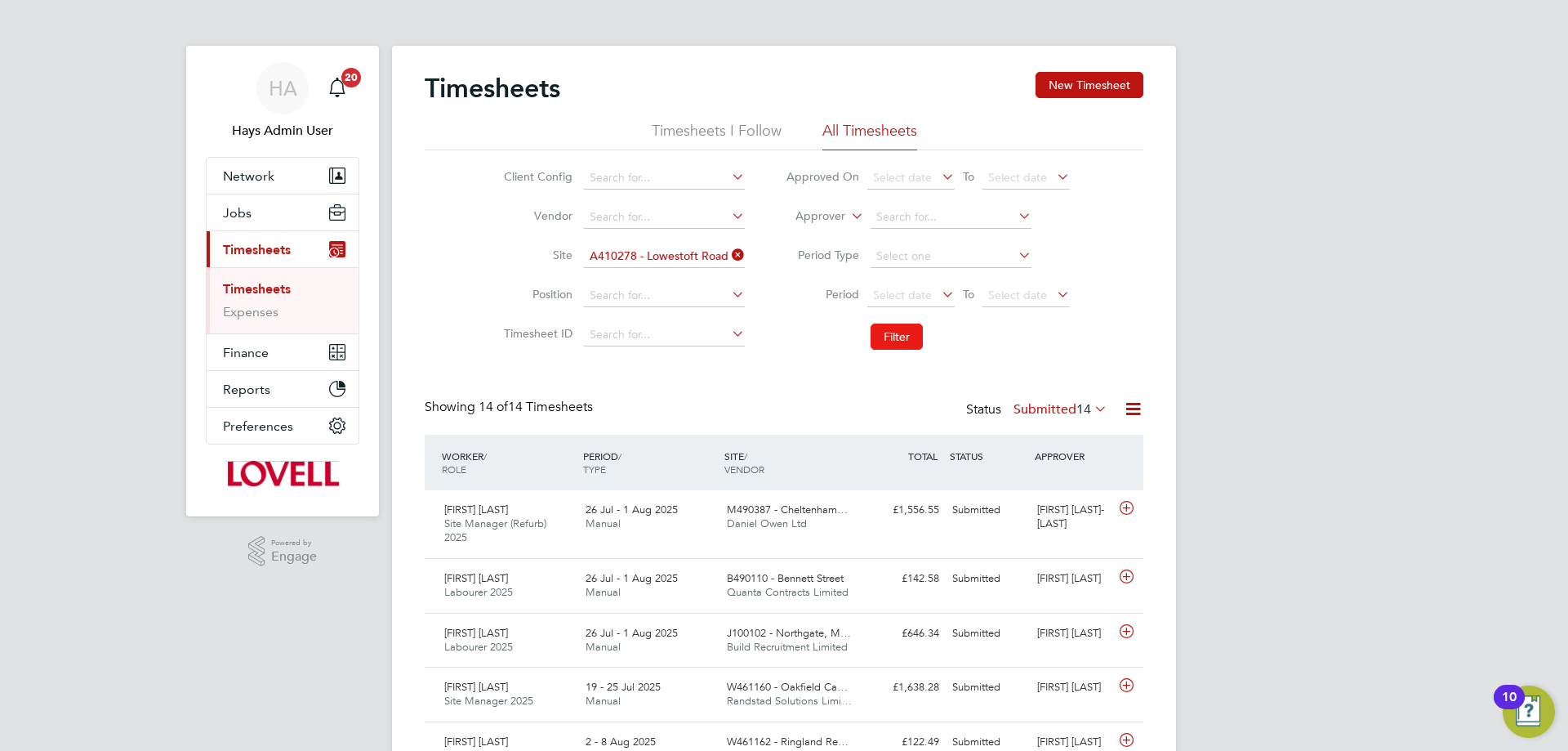 click on "Filter" 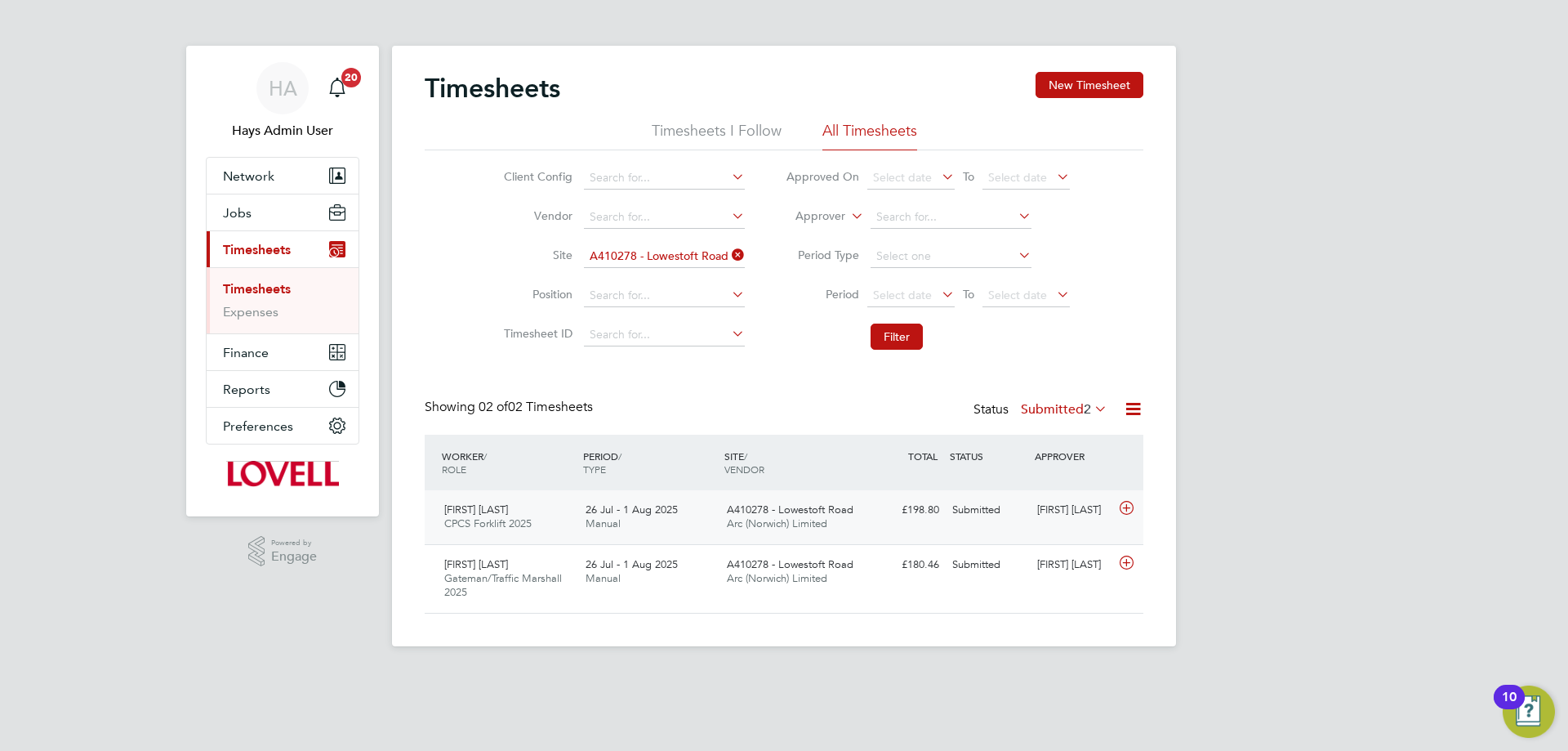 click on "26 Jul - 1 Aug 2025 Manual" 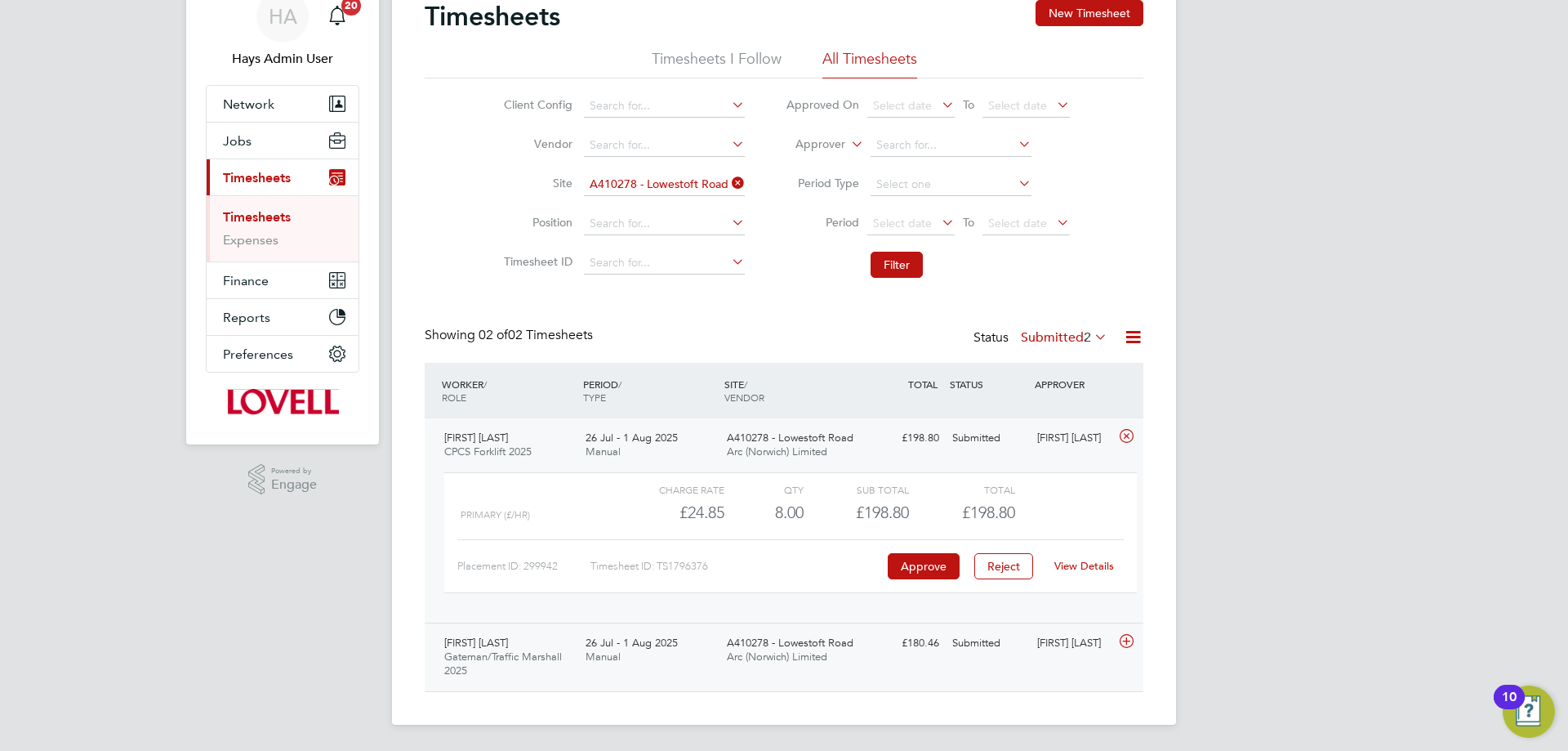 click on "26 Jul - 1 Aug 2025" 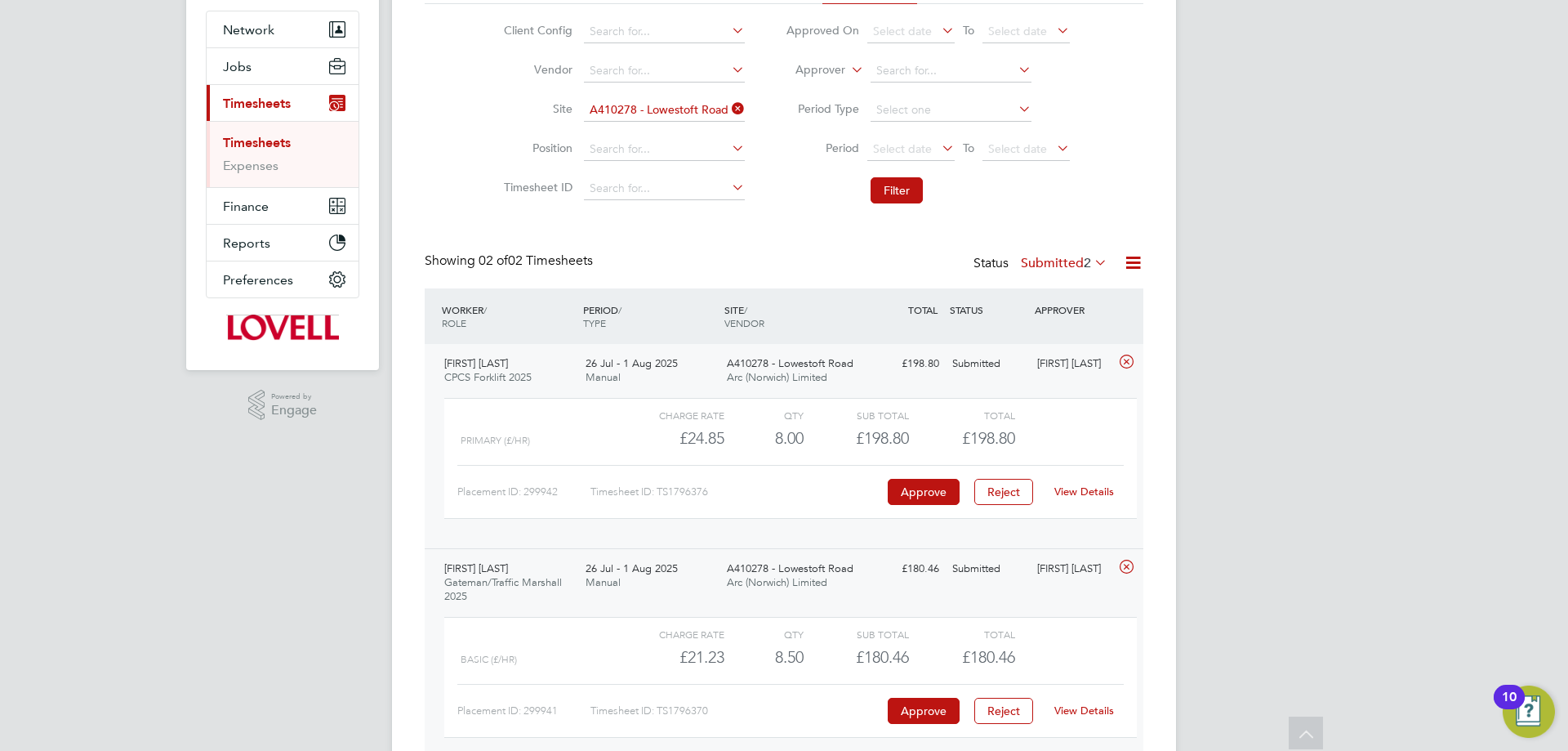 scroll, scrollTop: 0, scrollLeft: 0, axis: both 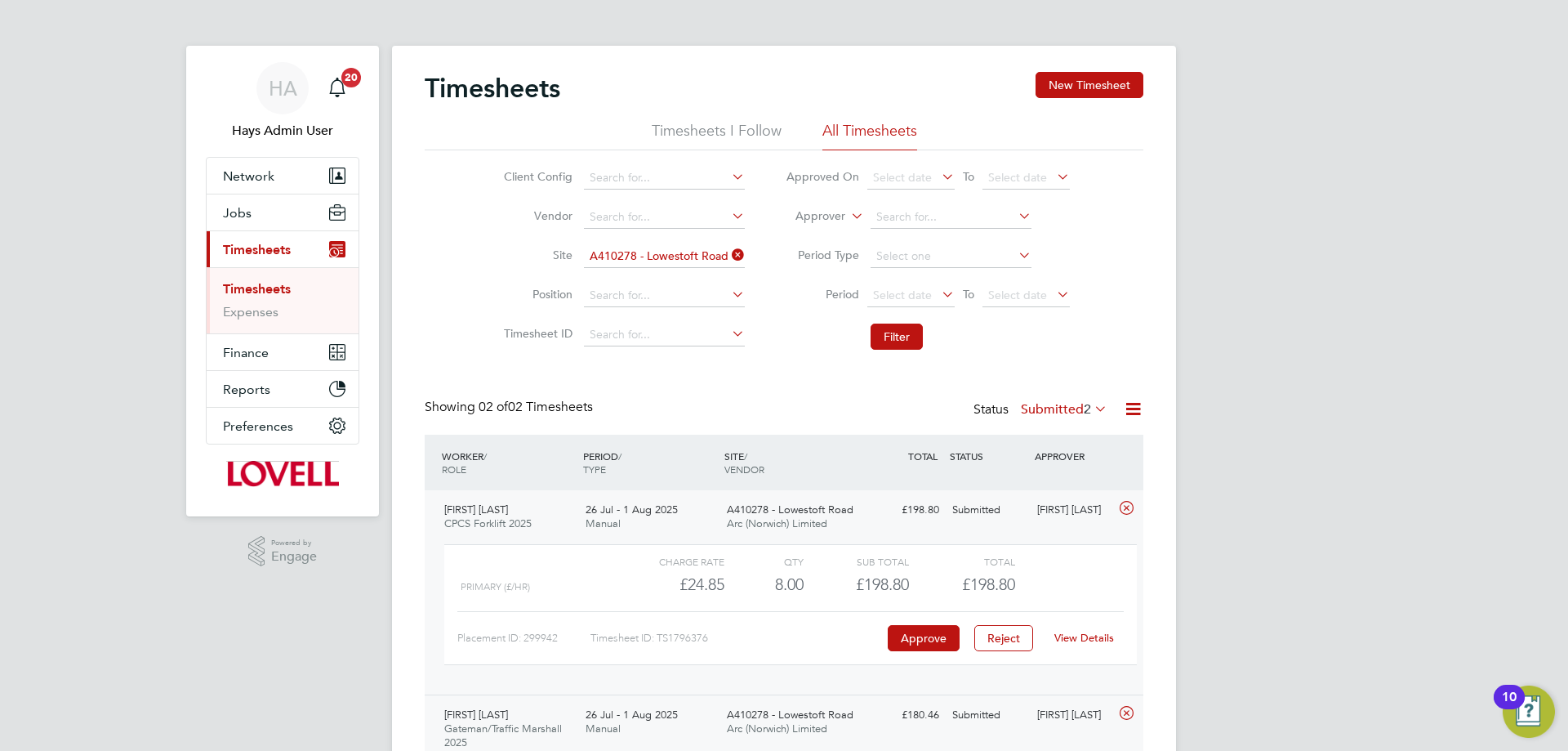 click 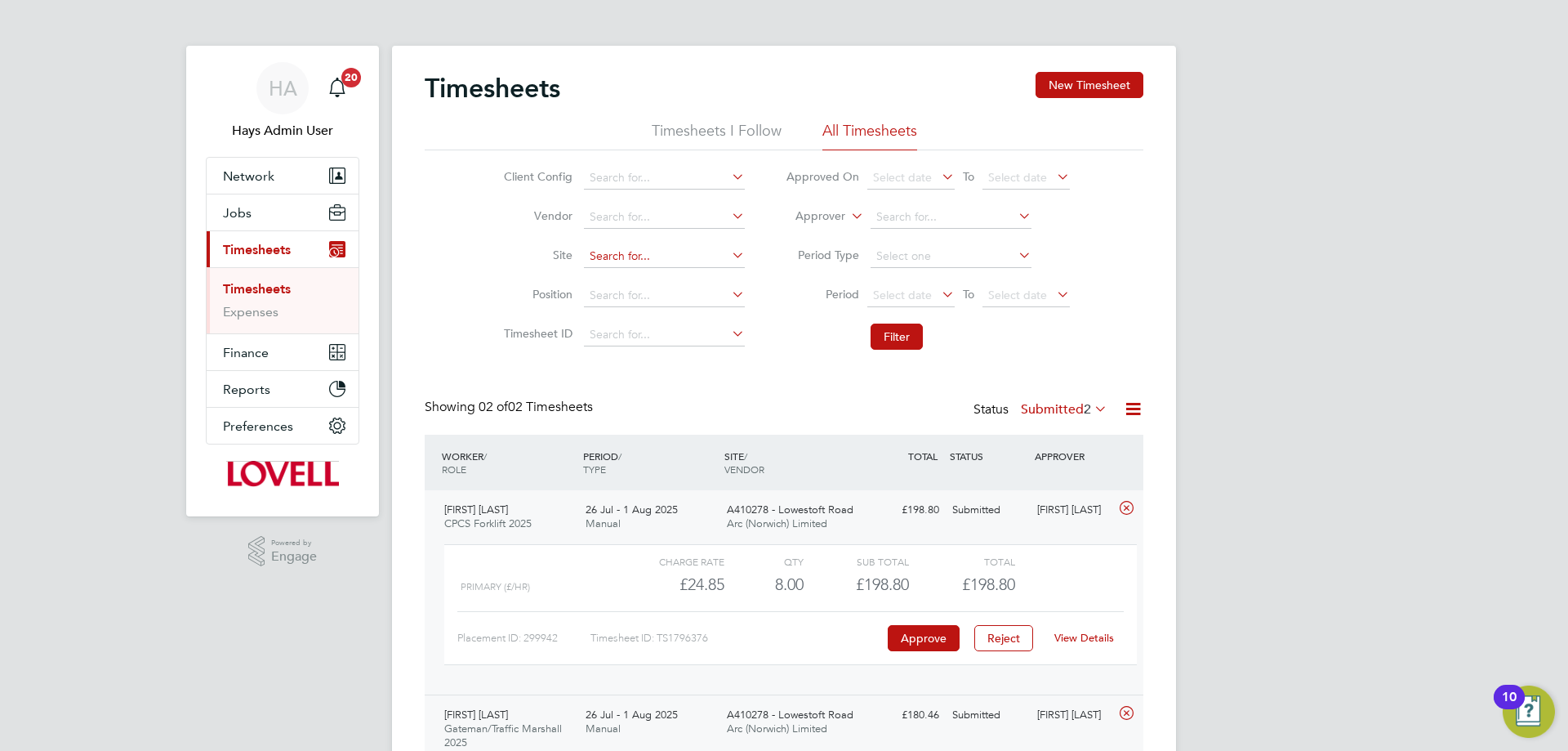 click 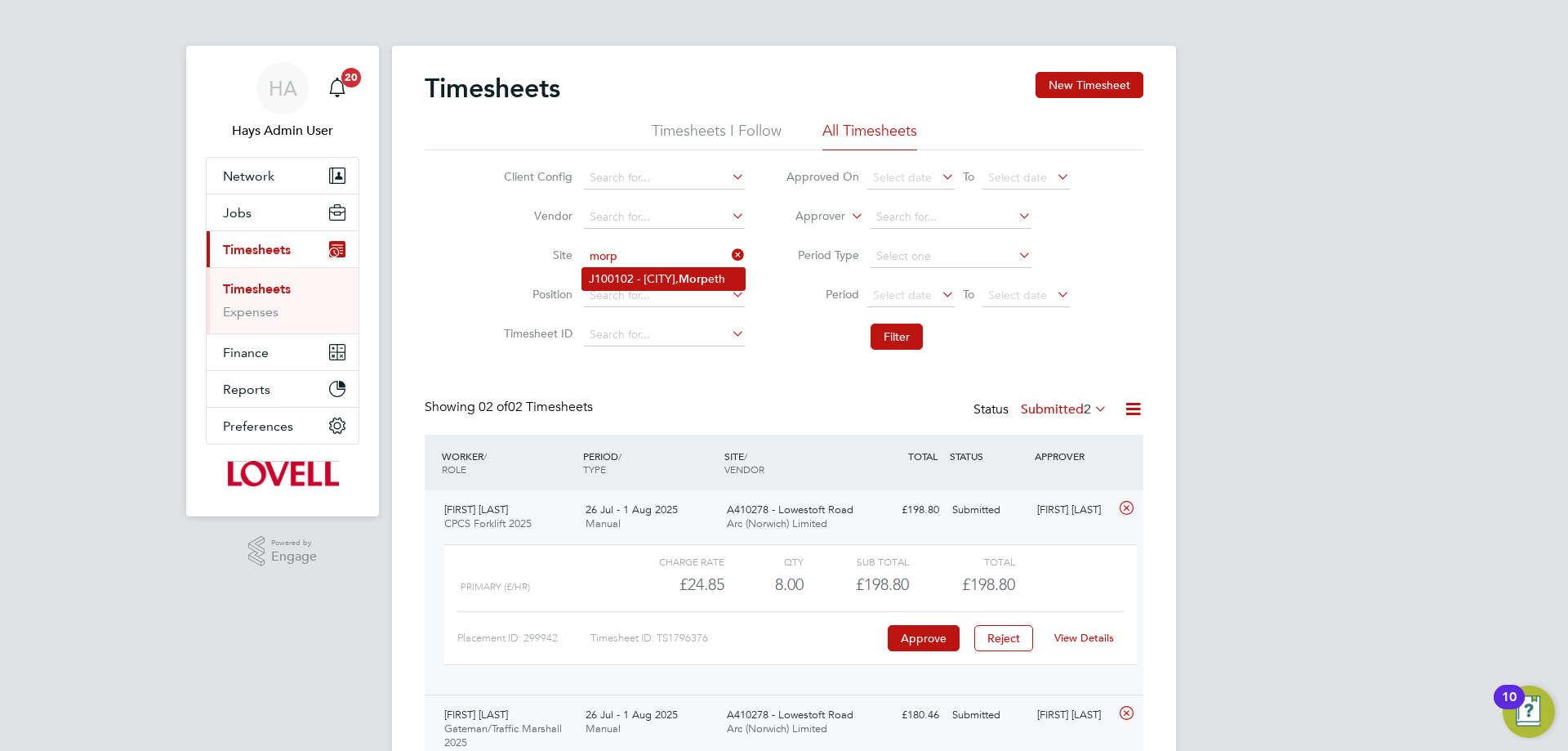 click on "J100102 - Northgate,  Morp eth" 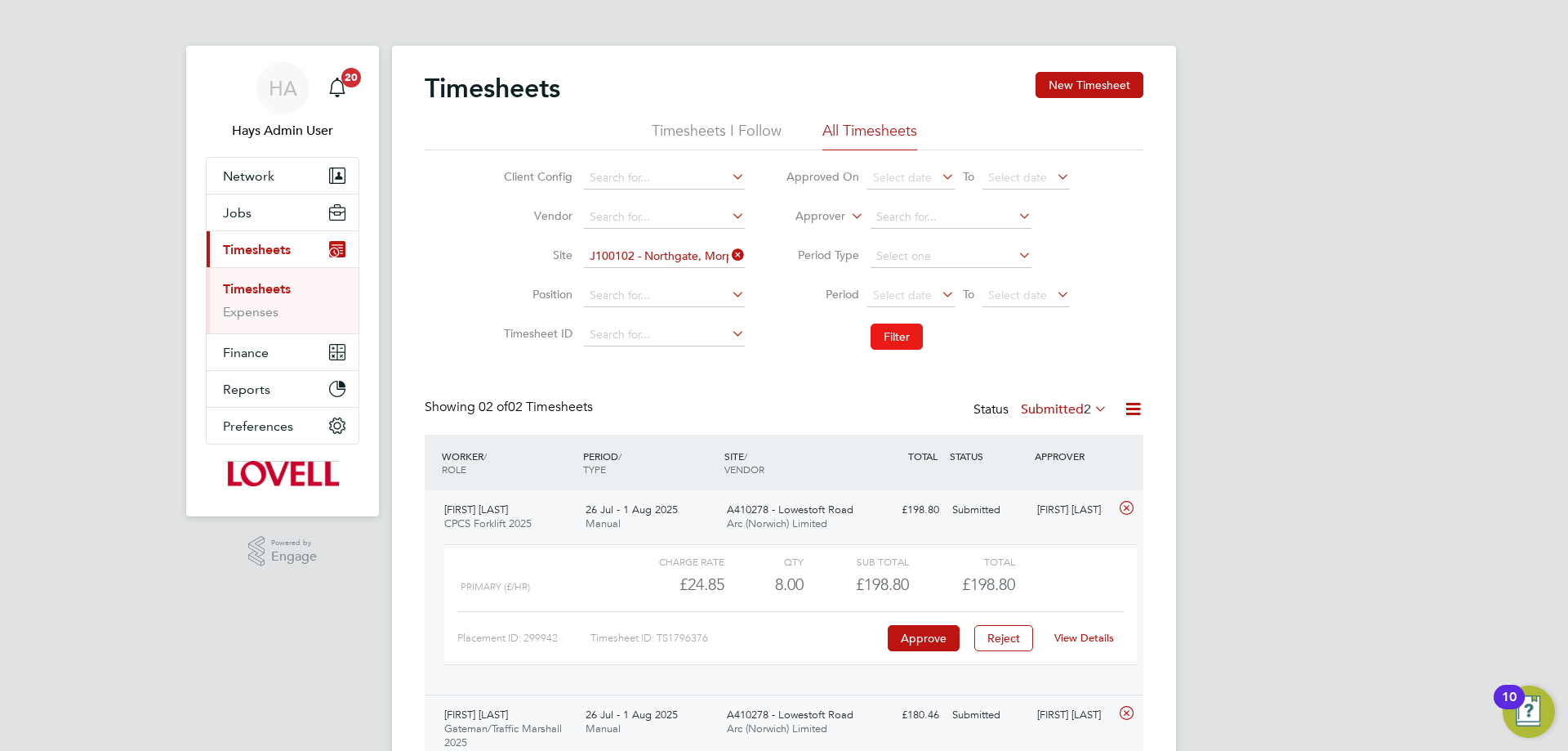 click on "Filter" 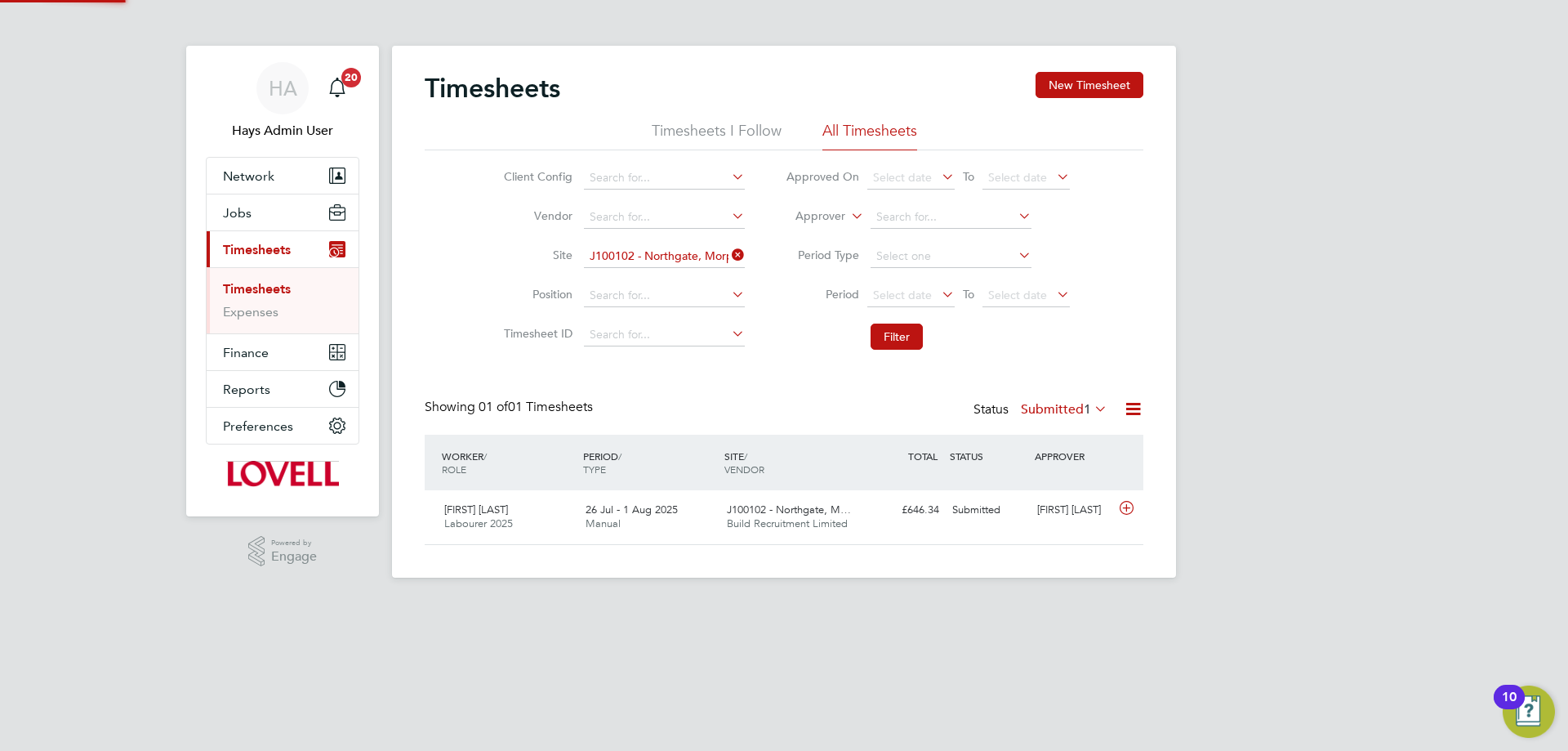 scroll, scrollTop: 8, scrollLeft: 8, axis: both 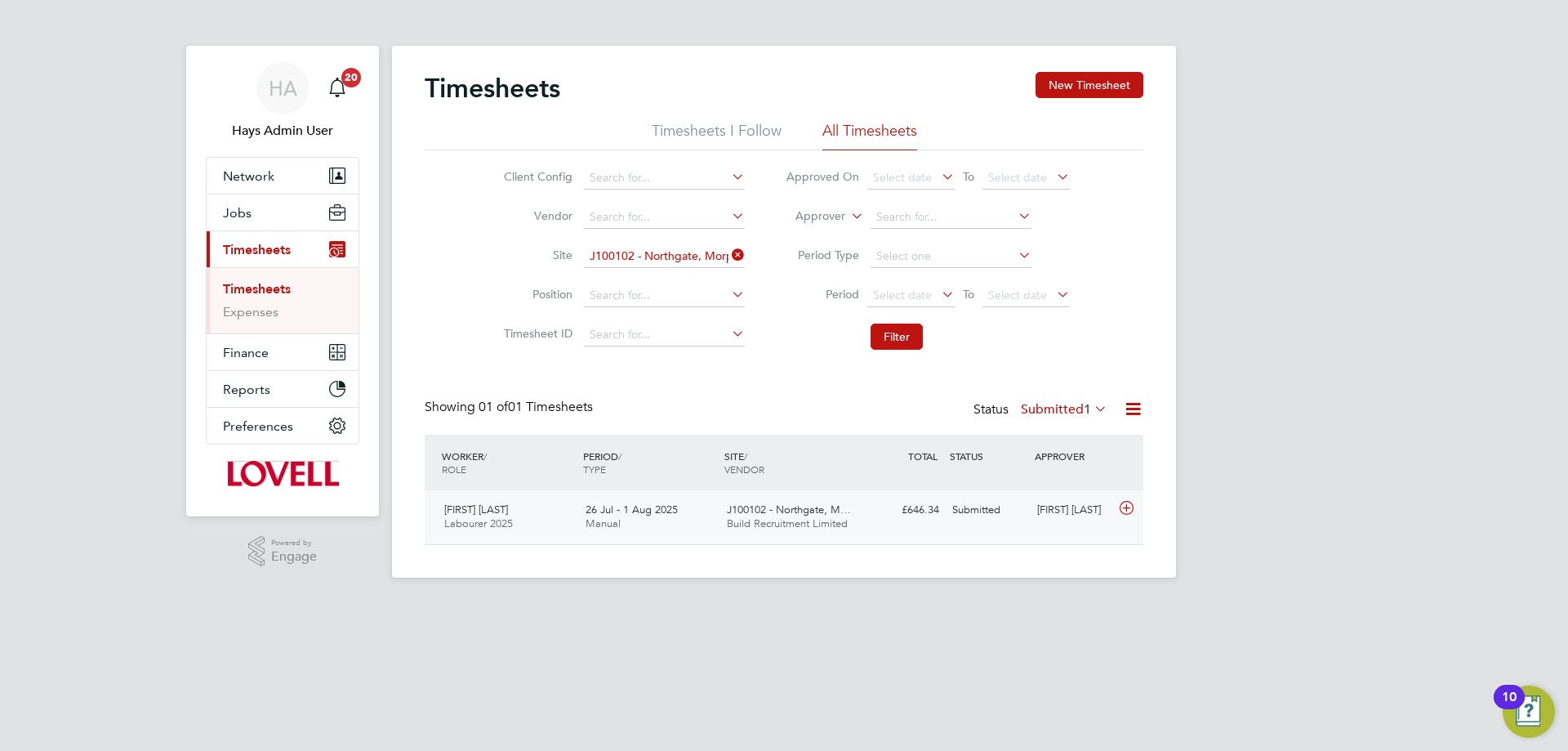 click on "Build Recruitment Limited" 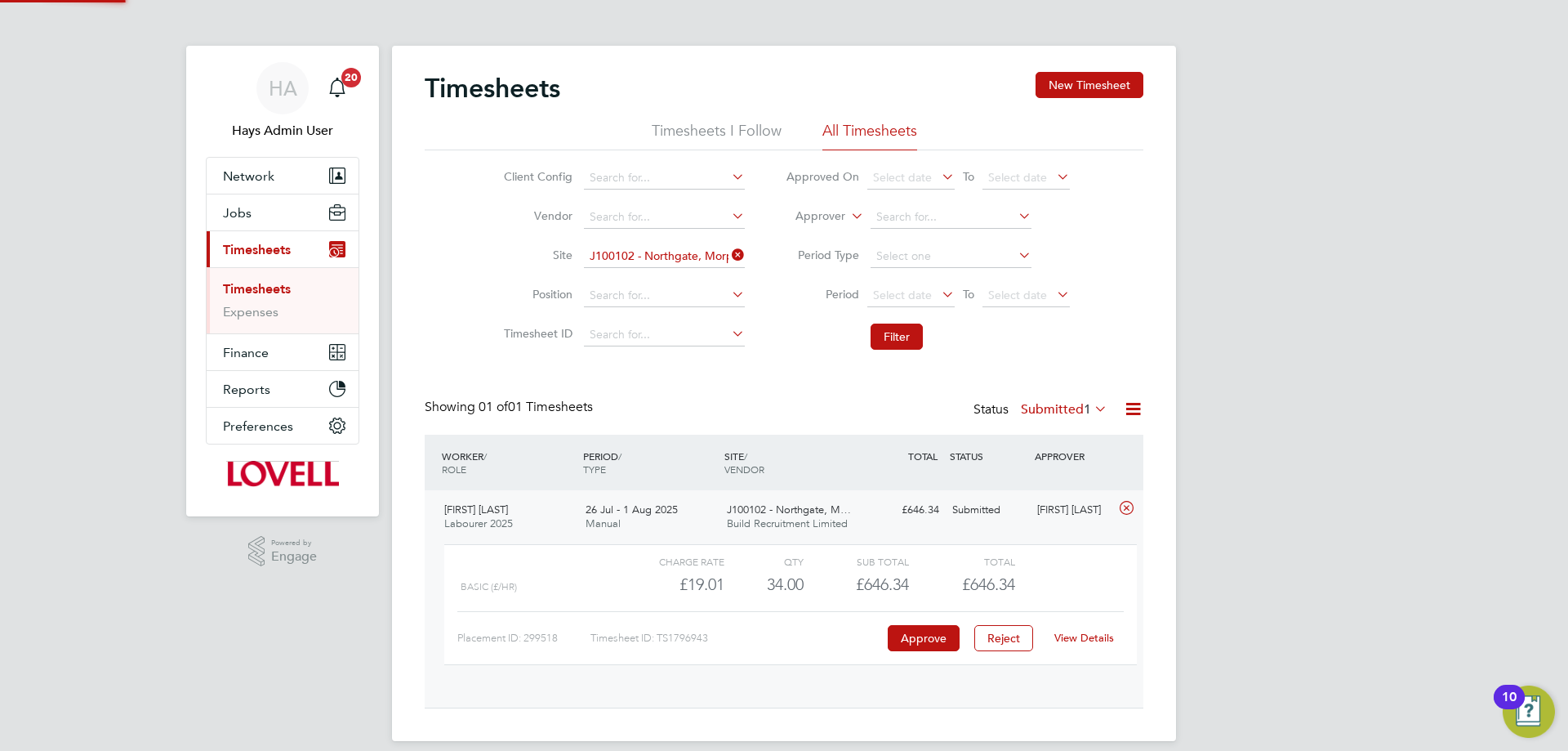 scroll, scrollTop: 8, scrollLeft: 8, axis: both 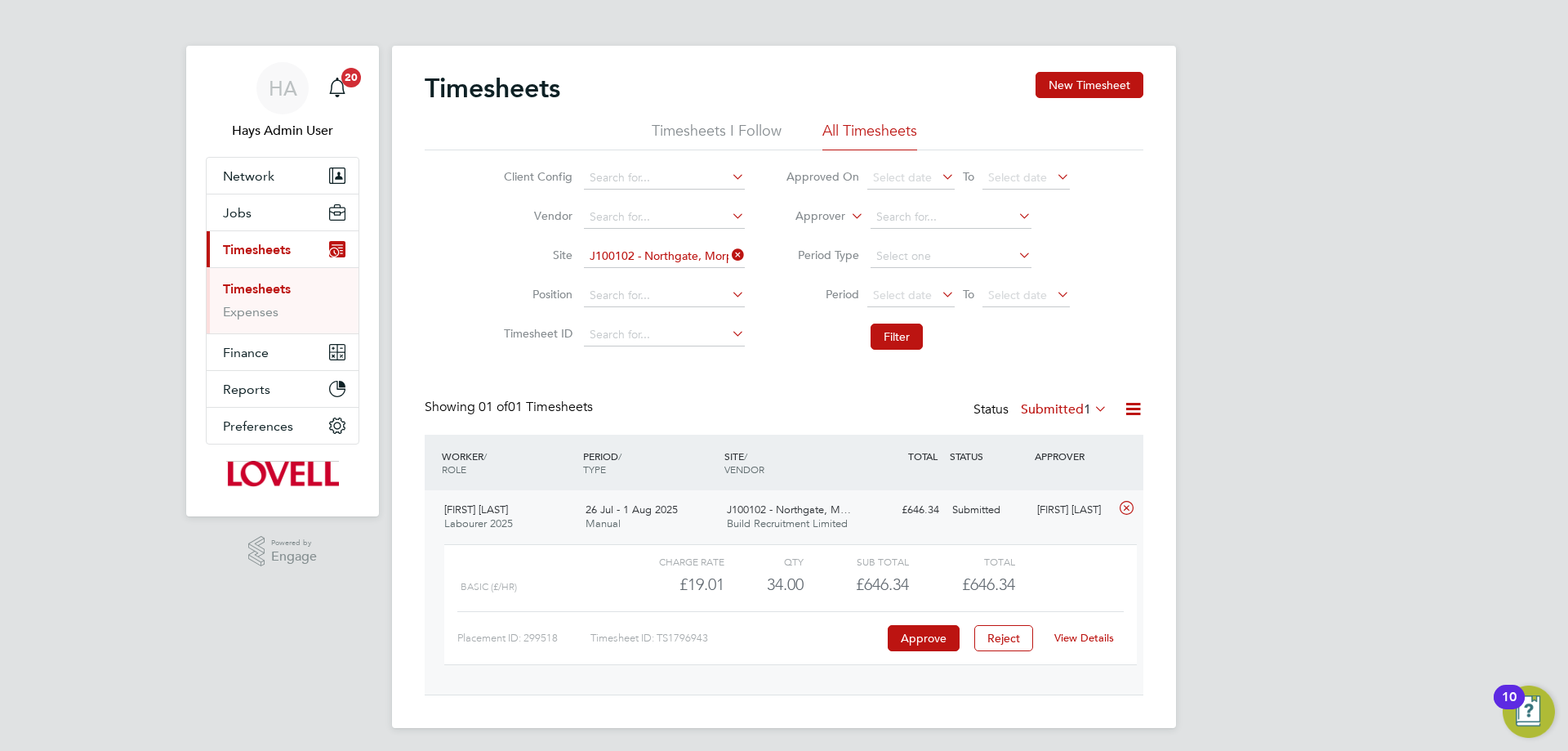click on "View Details" 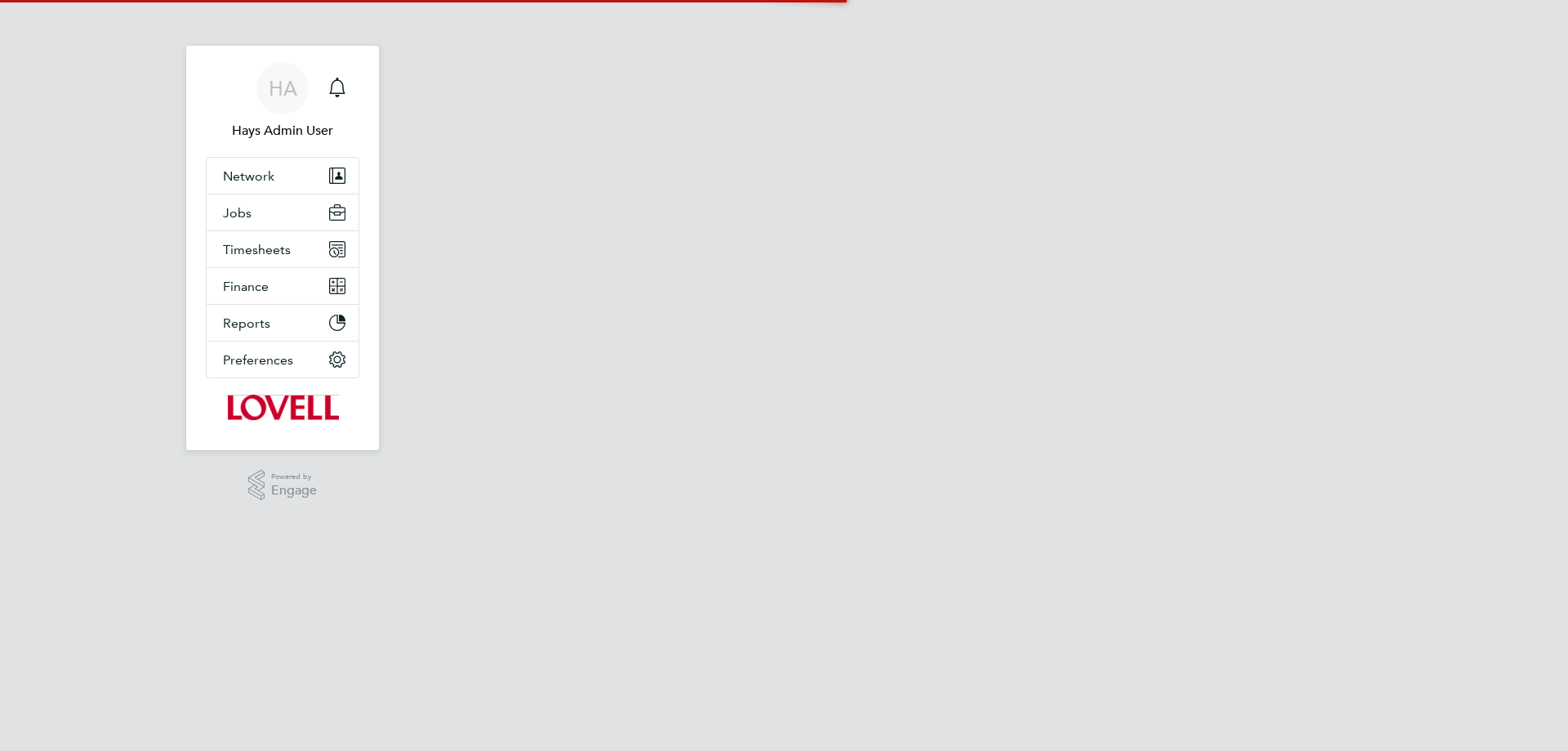 scroll, scrollTop: 0, scrollLeft: 0, axis: both 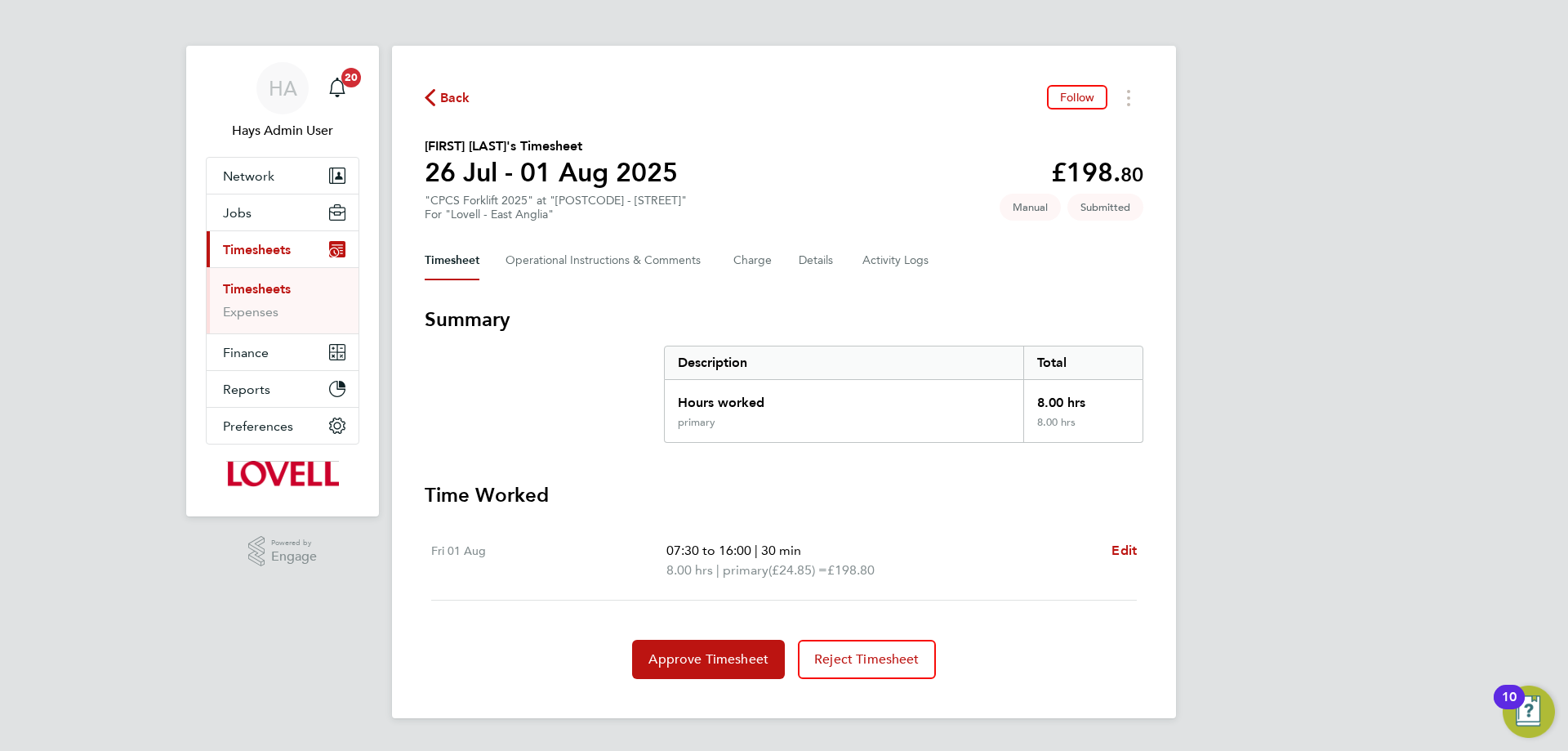 drag, startPoint x: 0, startPoint y: 0, endPoint x: 1223, endPoint y: 450, distance: 1303.1612 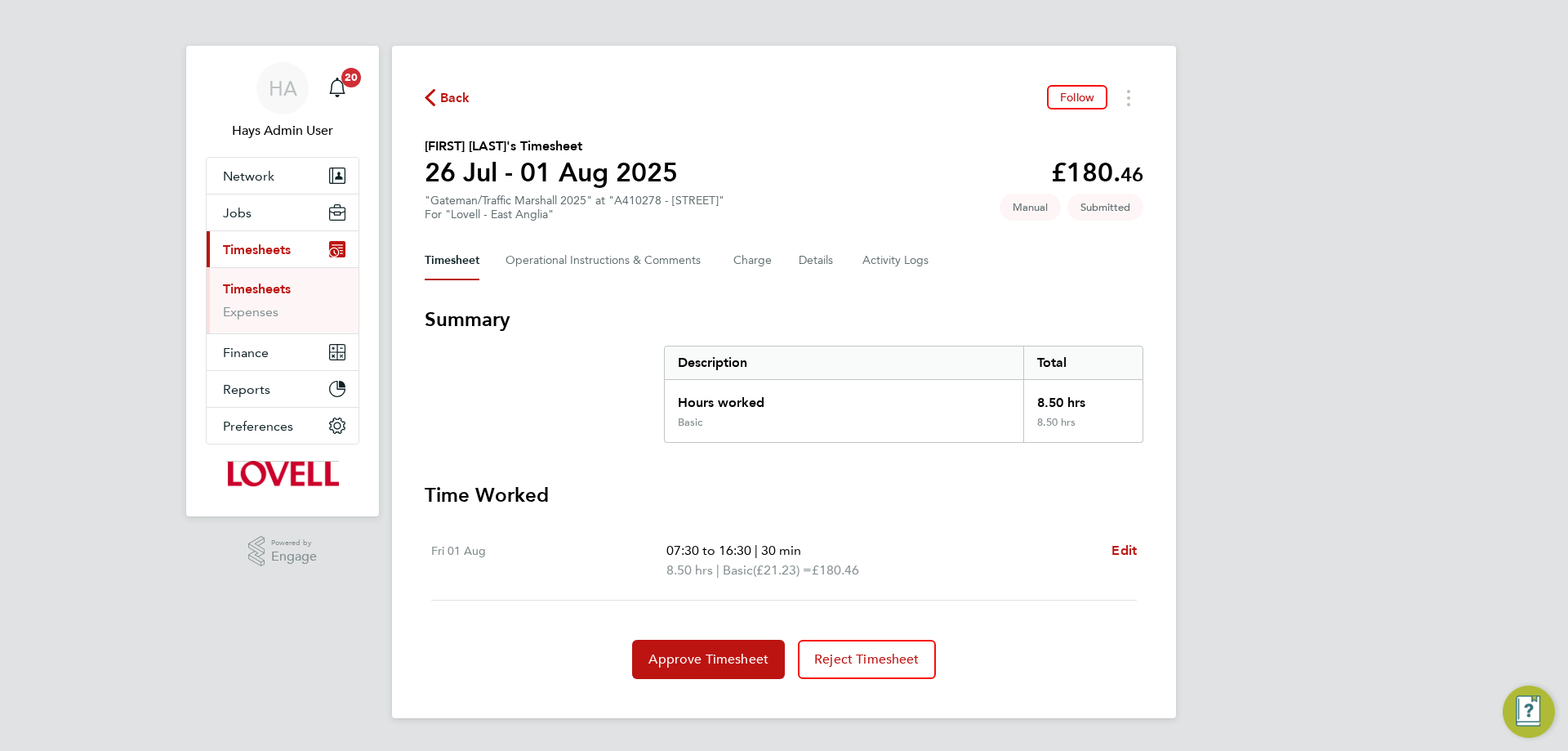 scroll, scrollTop: 0, scrollLeft: 0, axis: both 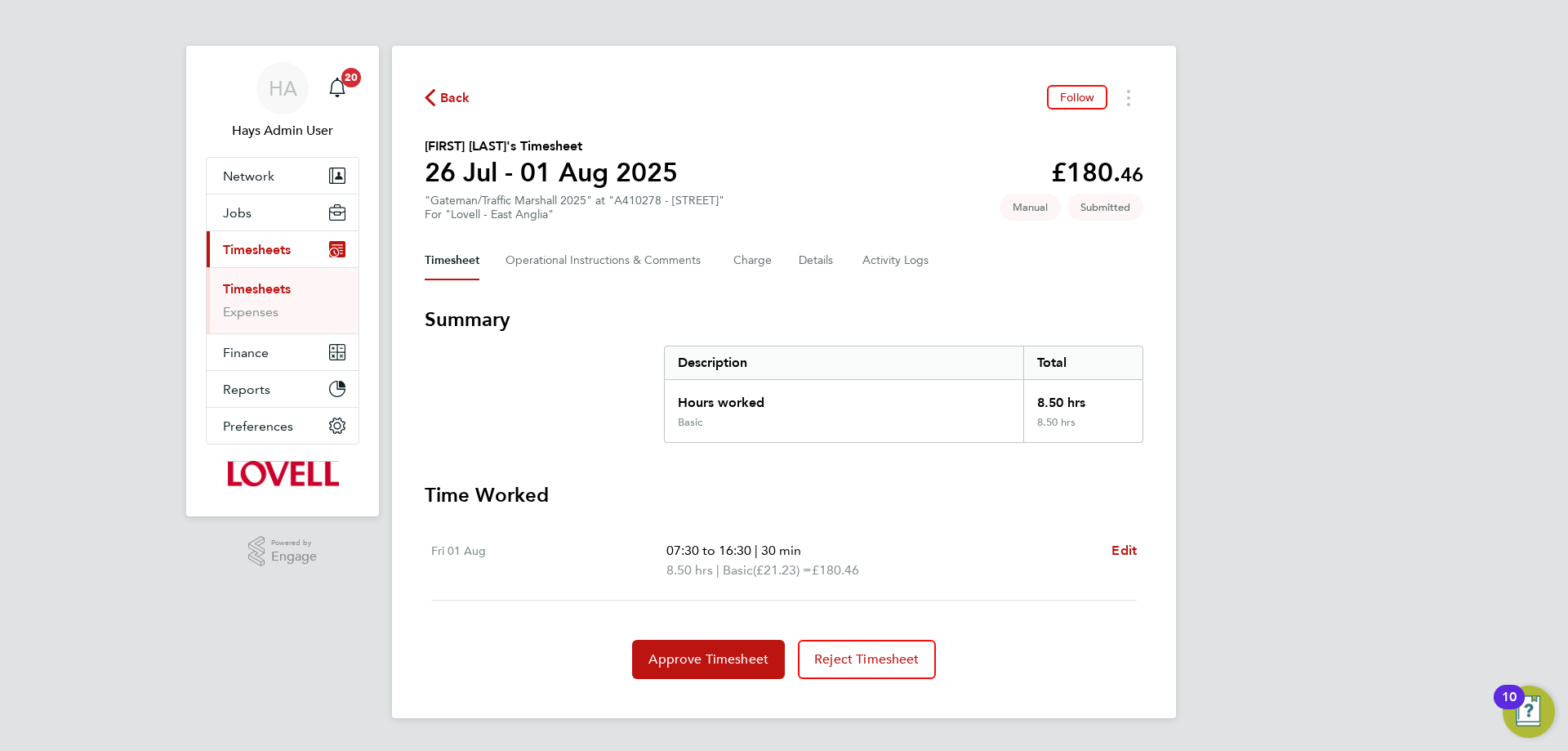 type 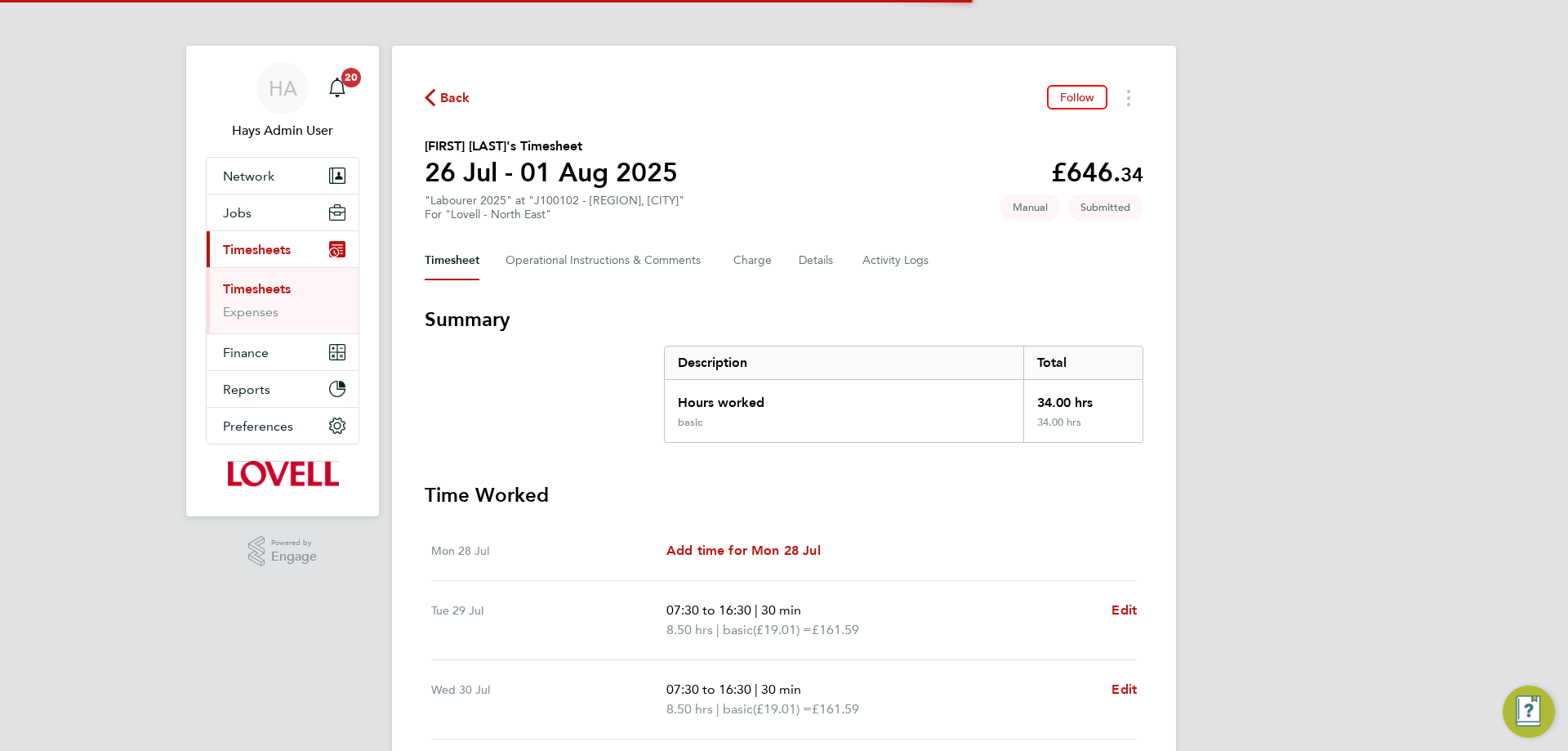 scroll, scrollTop: 0, scrollLeft: 0, axis: both 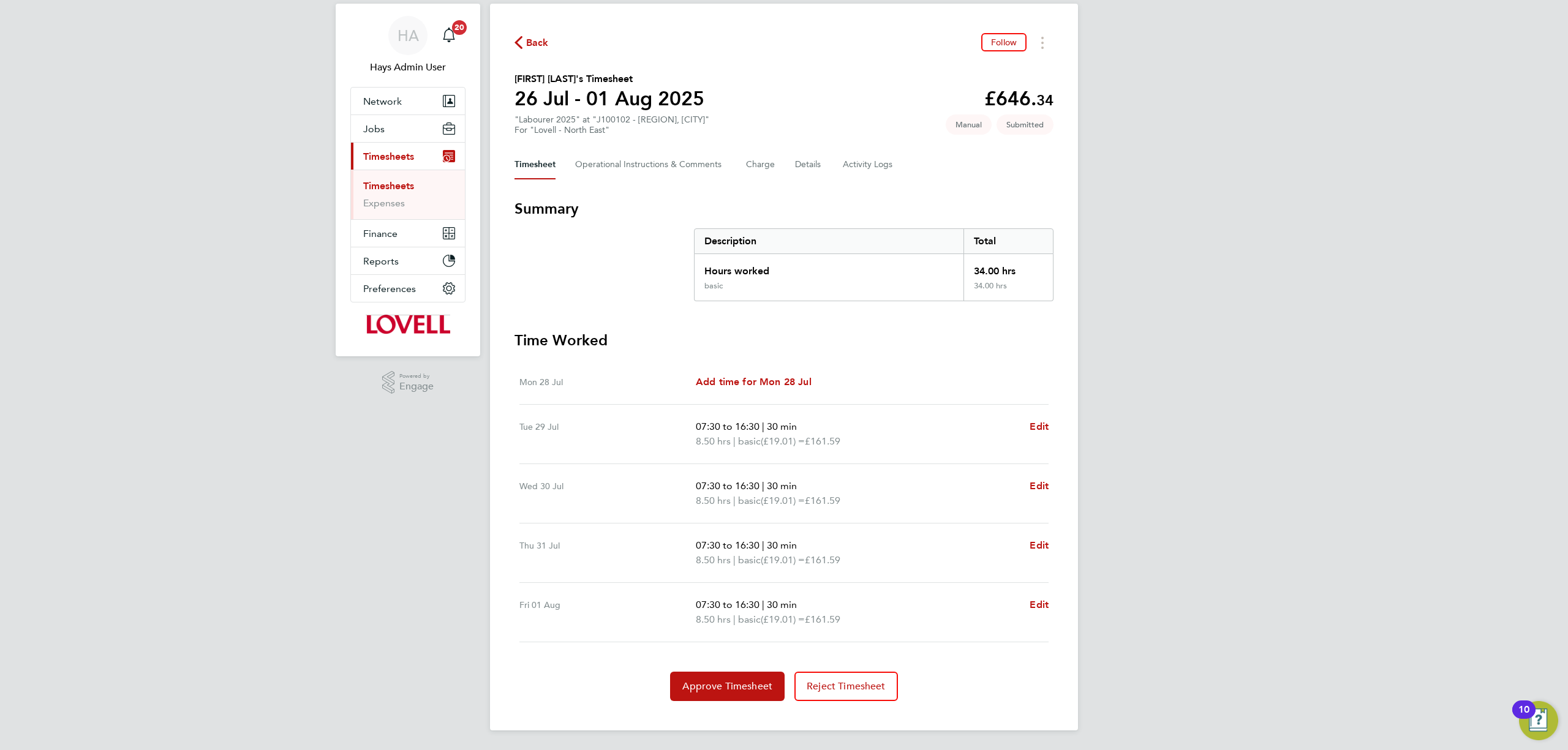 drag, startPoint x: 963, startPoint y: 6, endPoint x: 1154, endPoint y: 280, distance: 334.0015 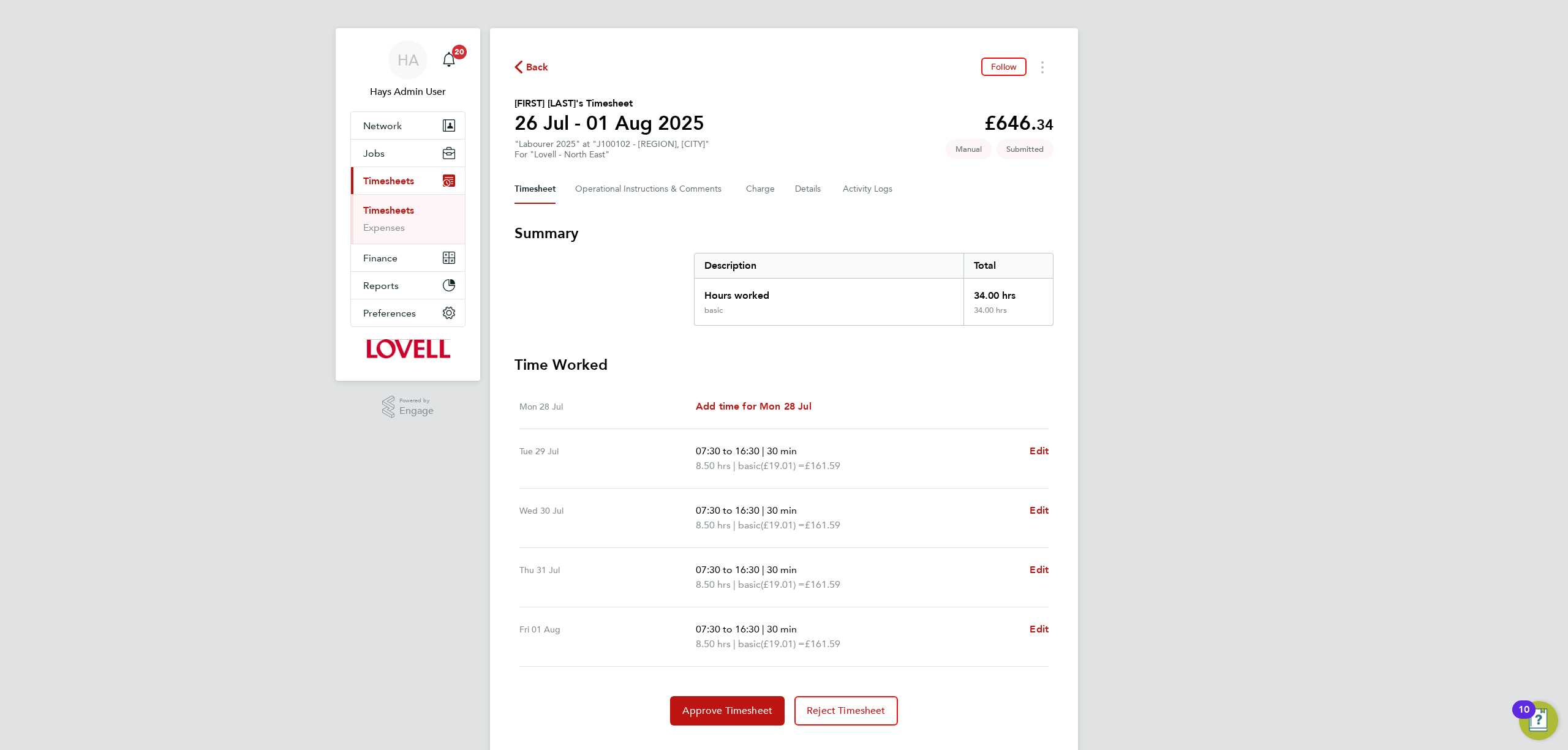 scroll, scrollTop: 0, scrollLeft: 0, axis: both 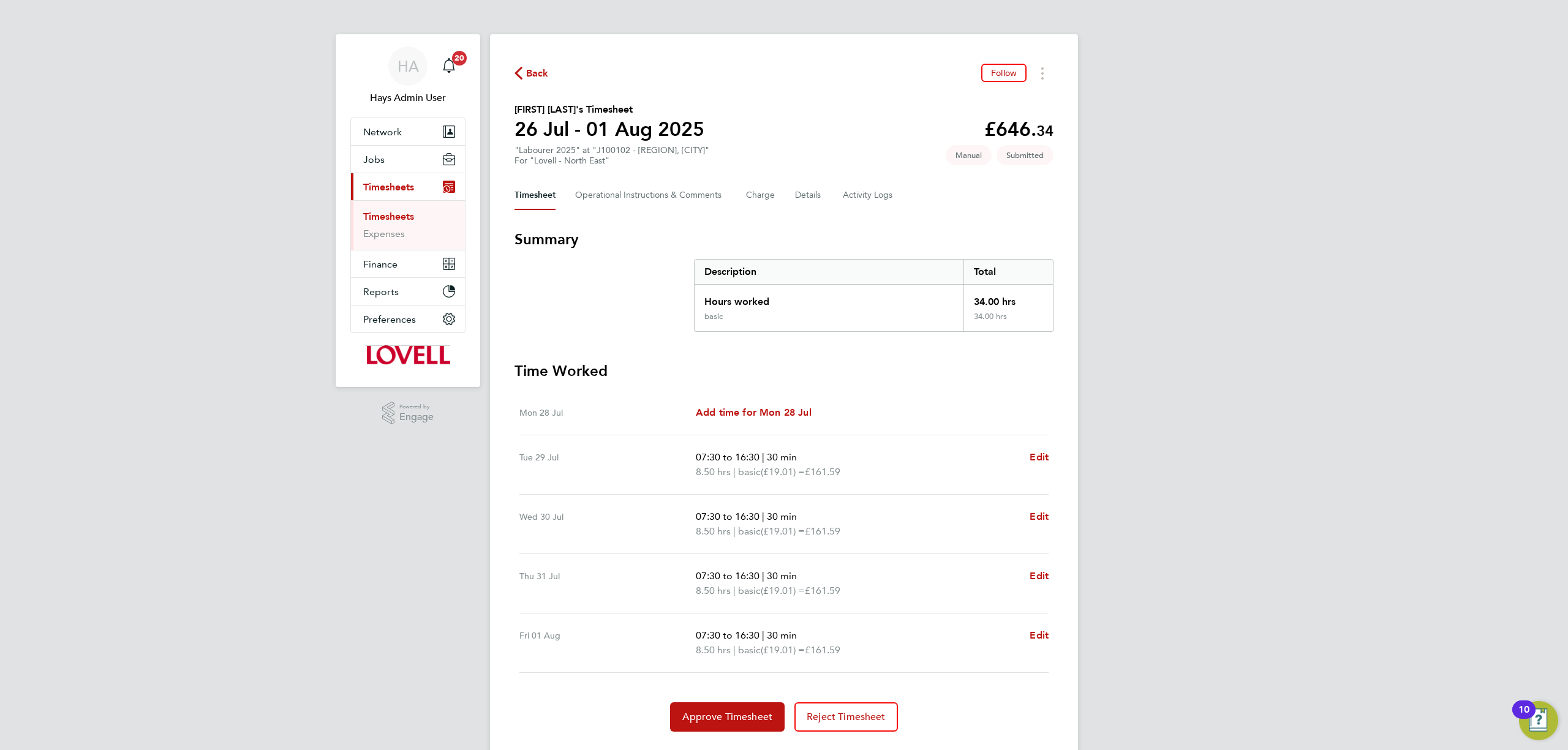 click on "Timesheet   Operational Instructions & Comments   Charge   Details   Activity Logs" 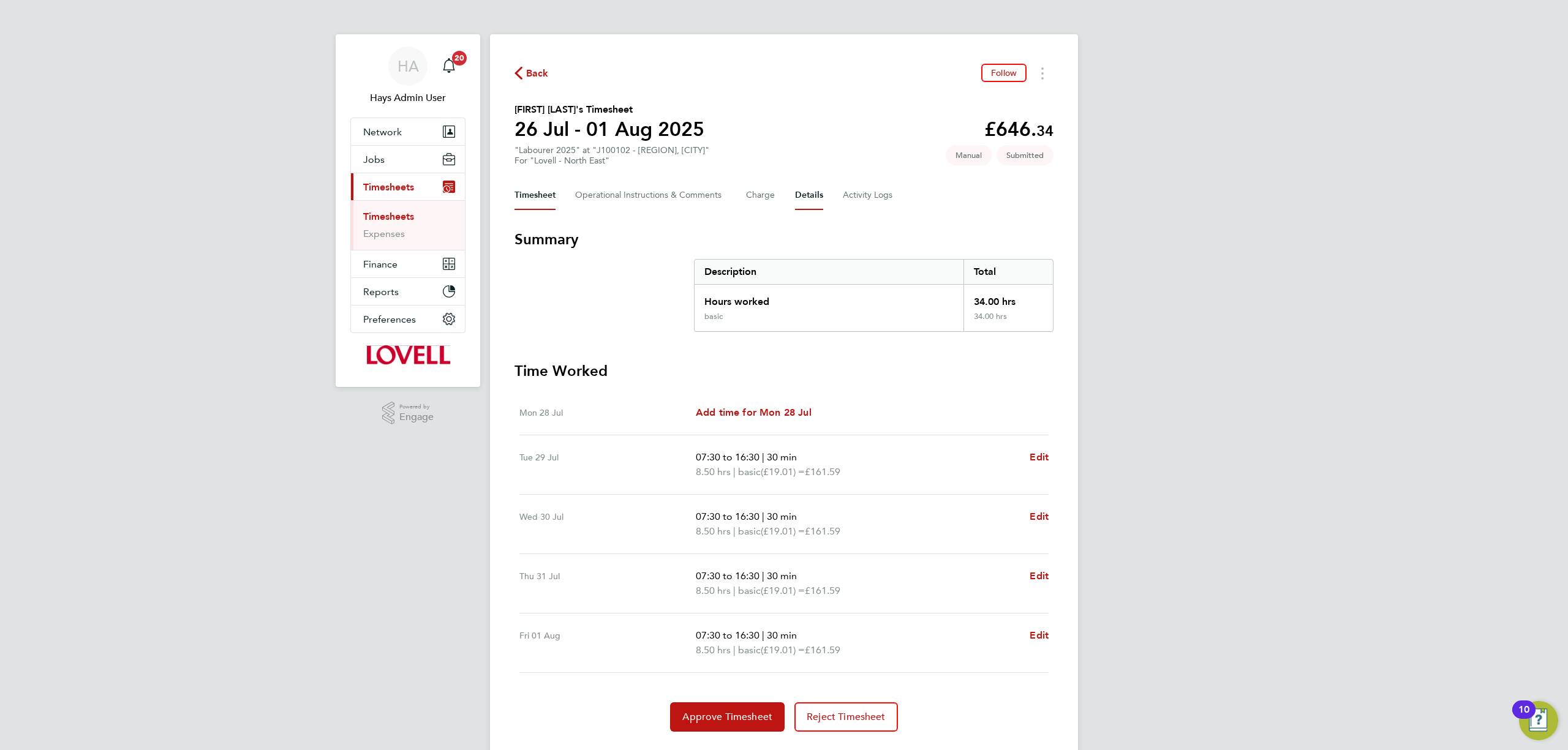 click on "Details" at bounding box center (809, 195) 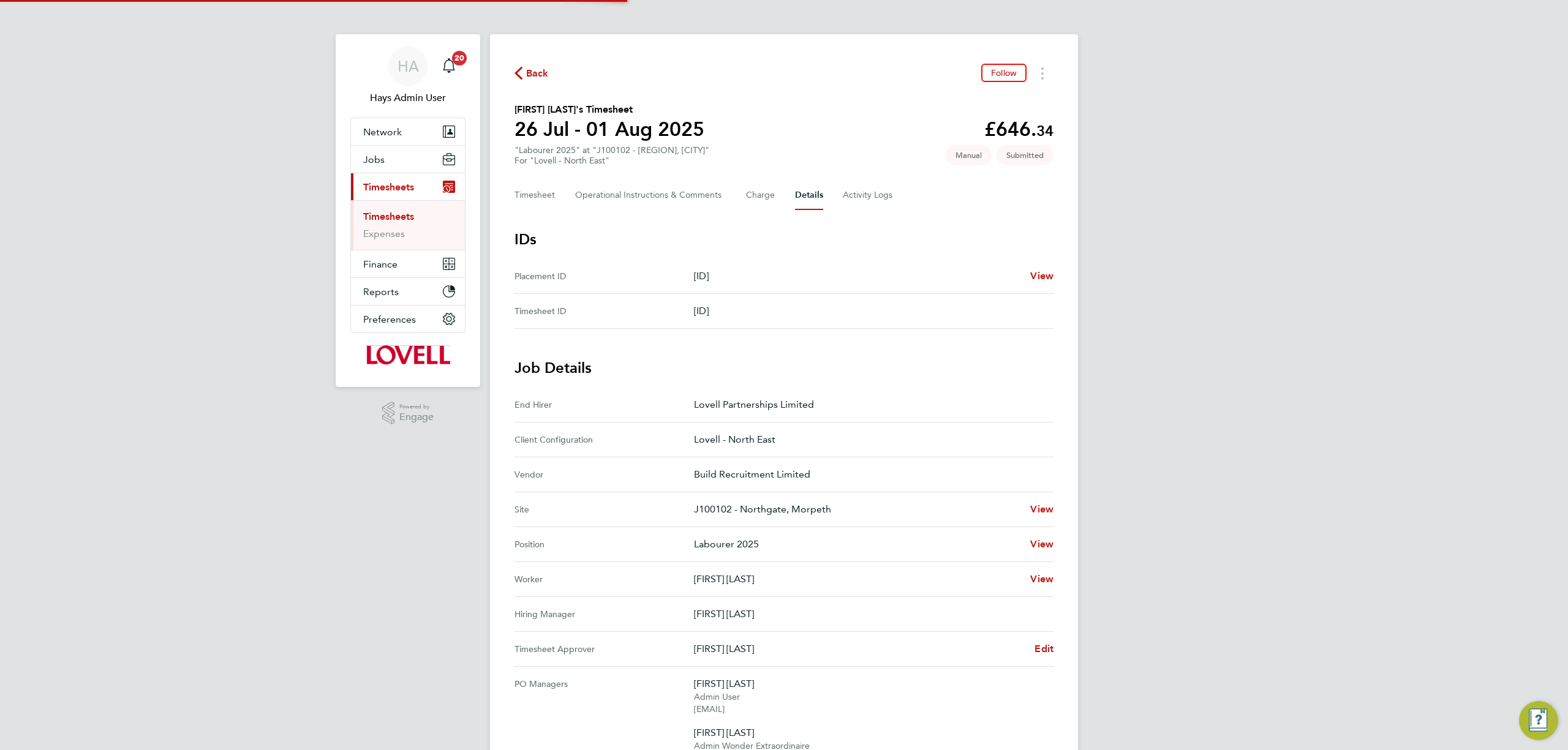 scroll, scrollTop: 407, scrollLeft: 0, axis: vertical 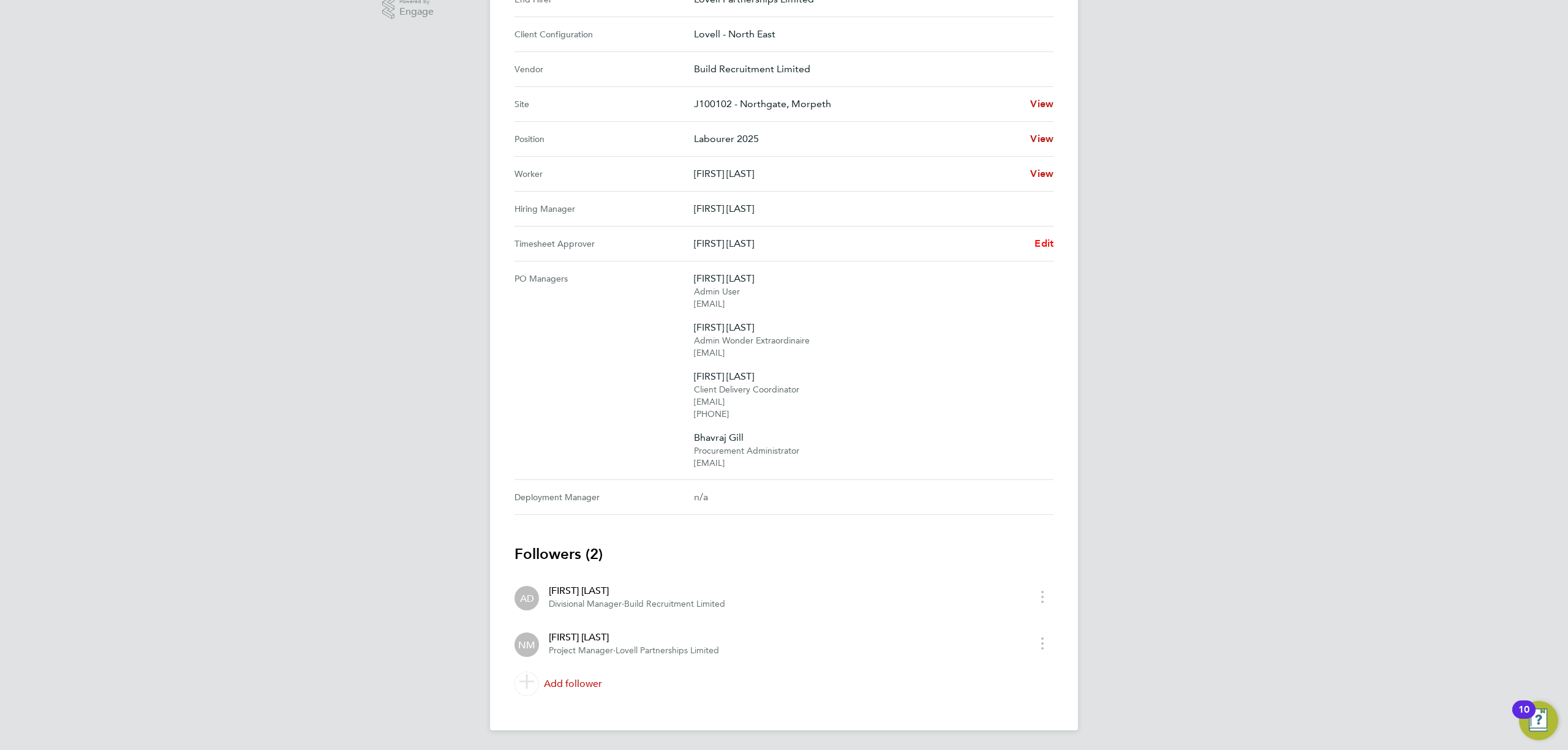 click on "Edit" at bounding box center [1044, 244] 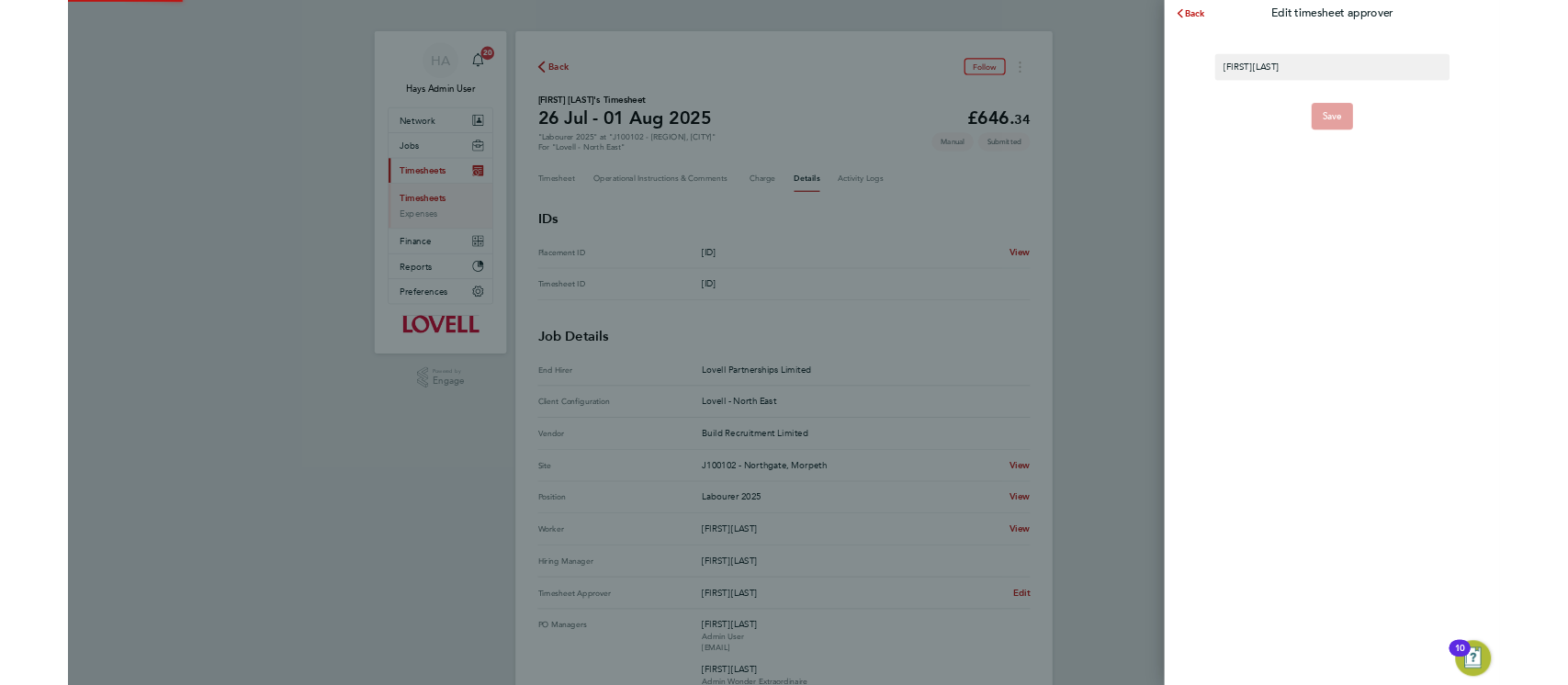 scroll, scrollTop: 0, scrollLeft: 0, axis: both 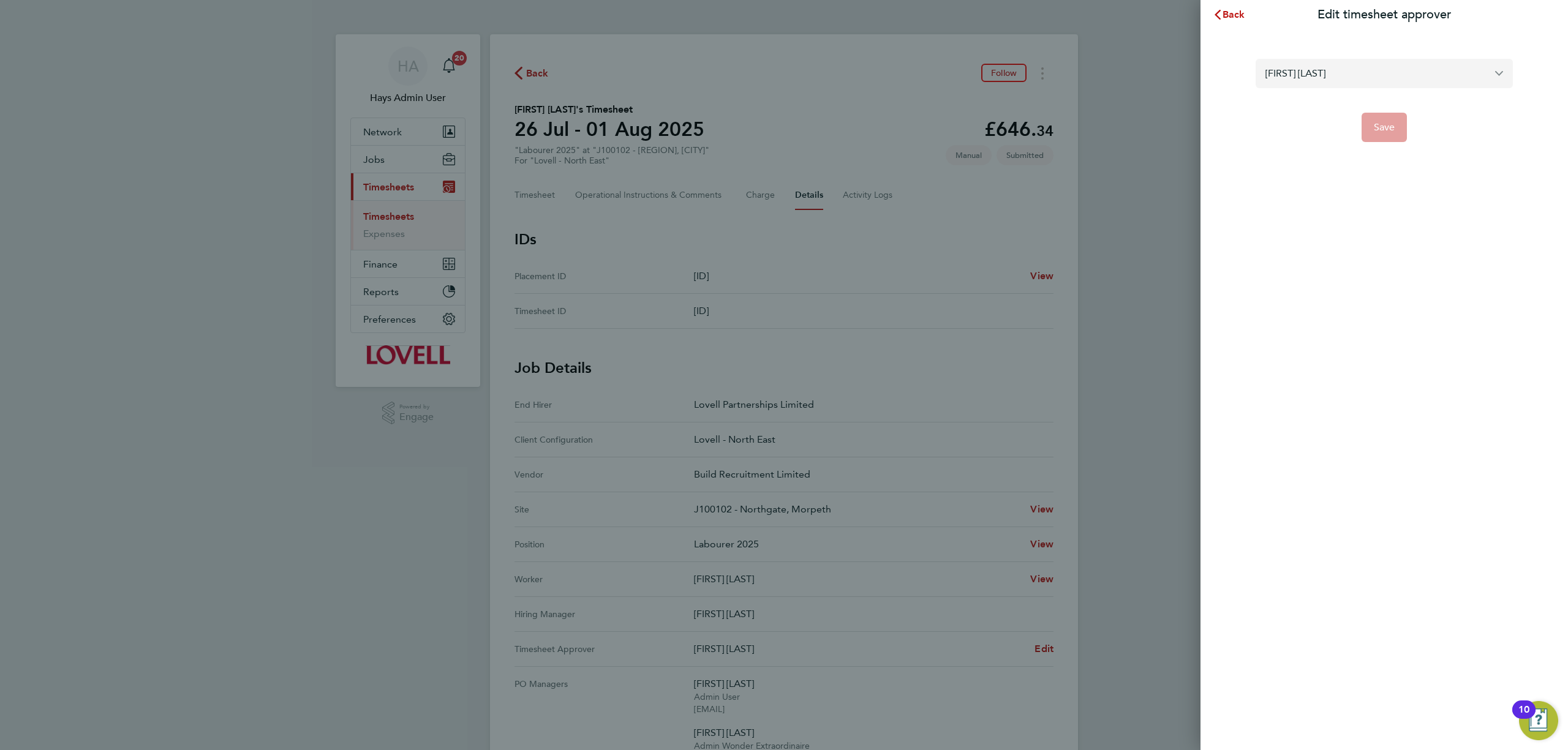 click on "[FIRST] [LAST]" at bounding box center [1384, 73] 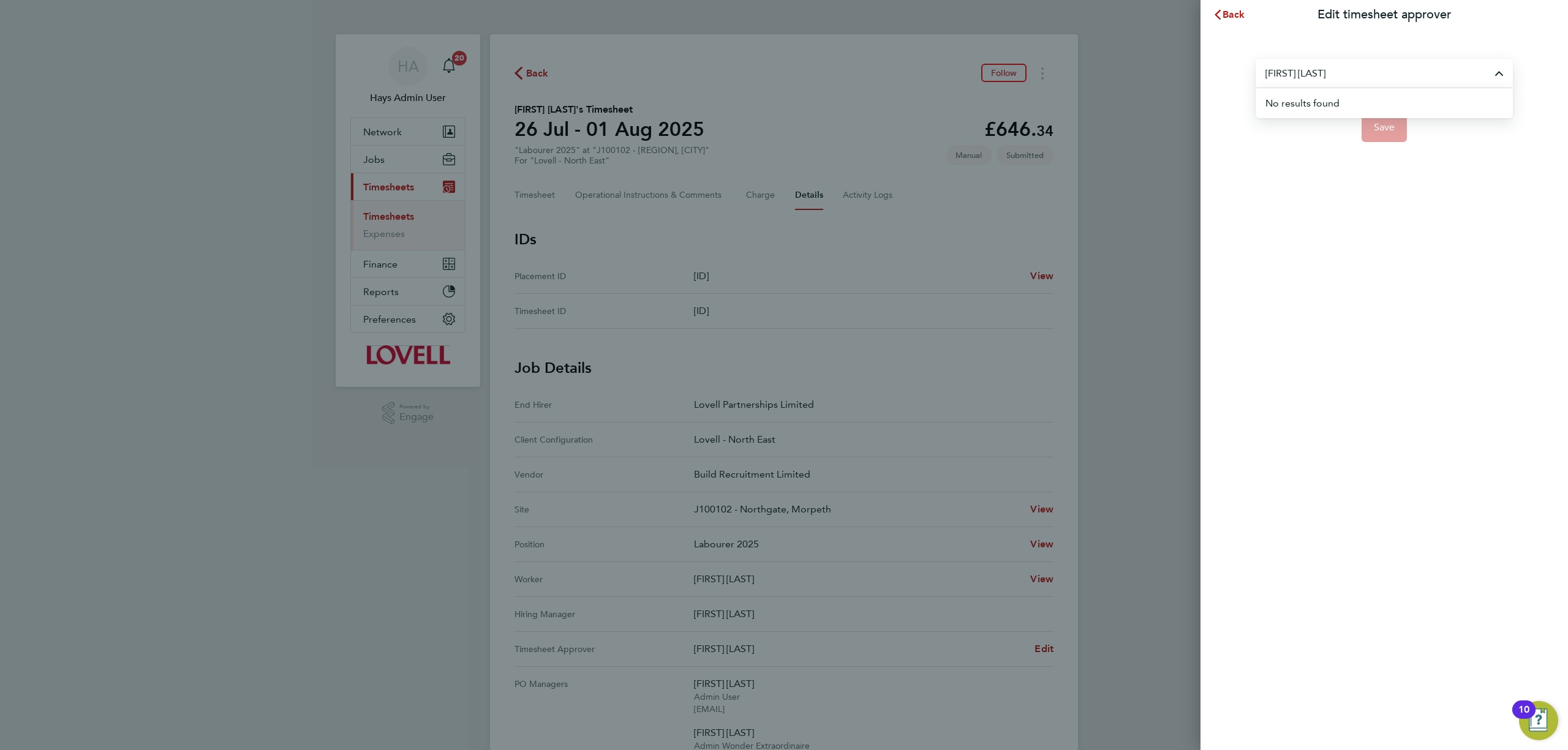 click on "matthew oak" at bounding box center (1384, 73) 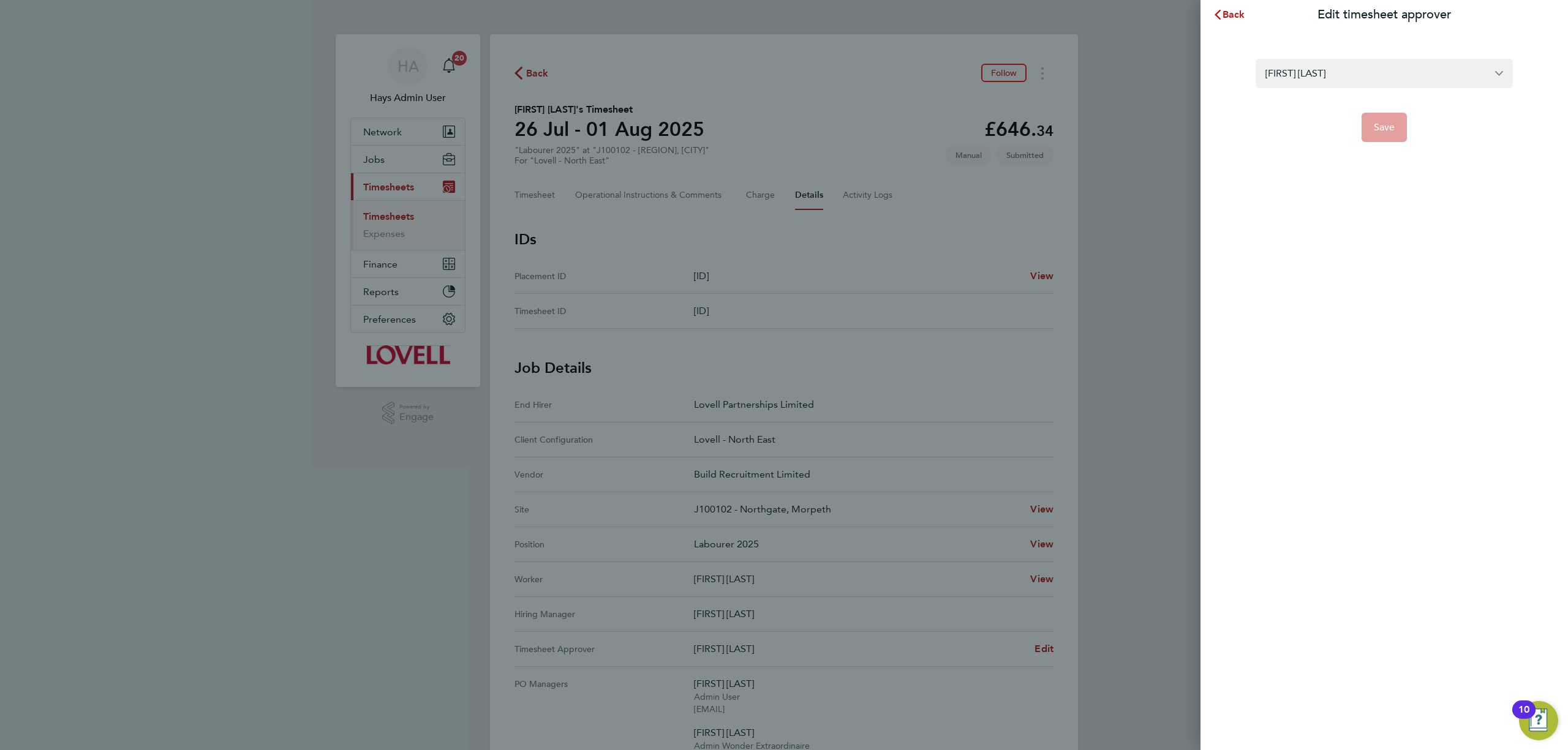 type on "Nick MacKinno" 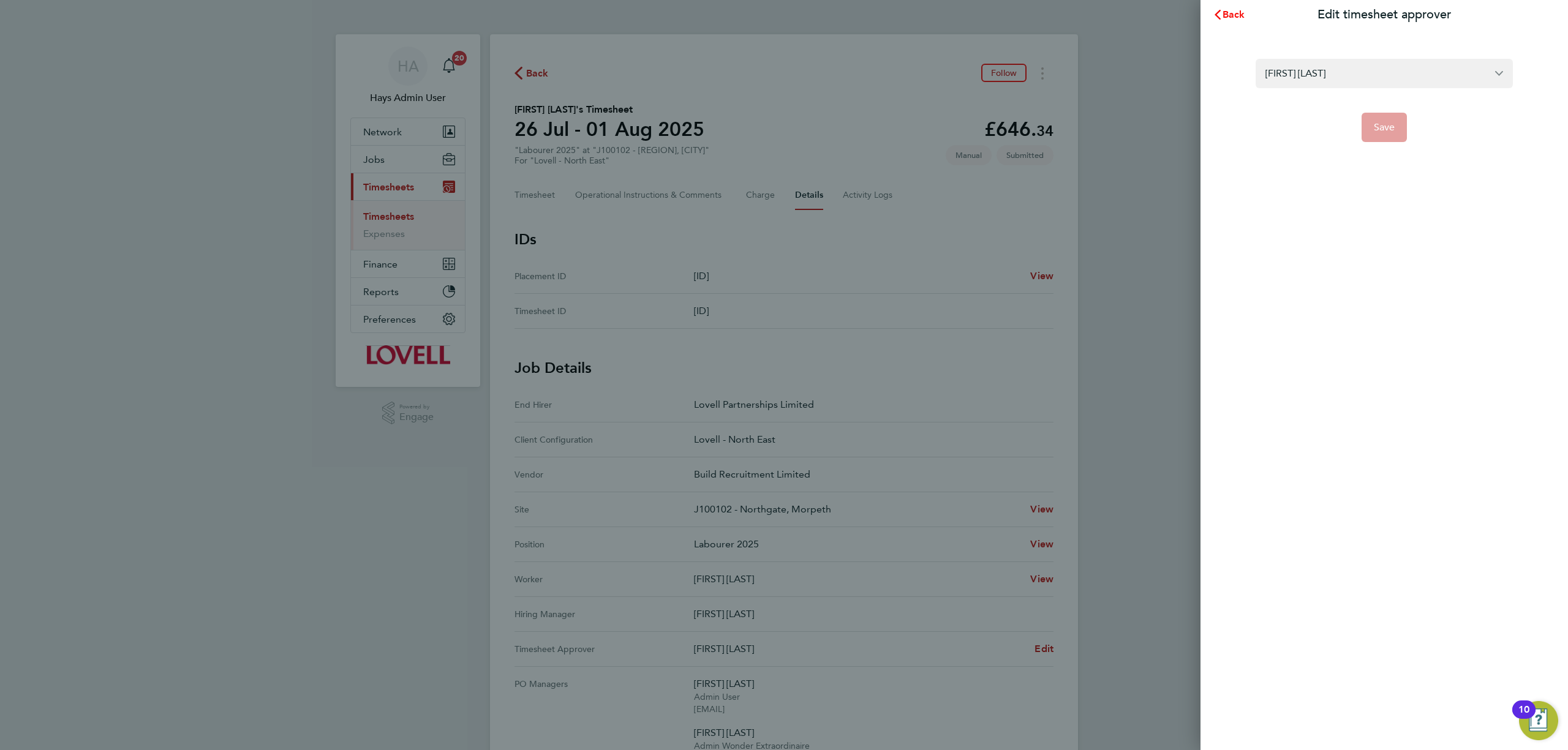 click on "Back" 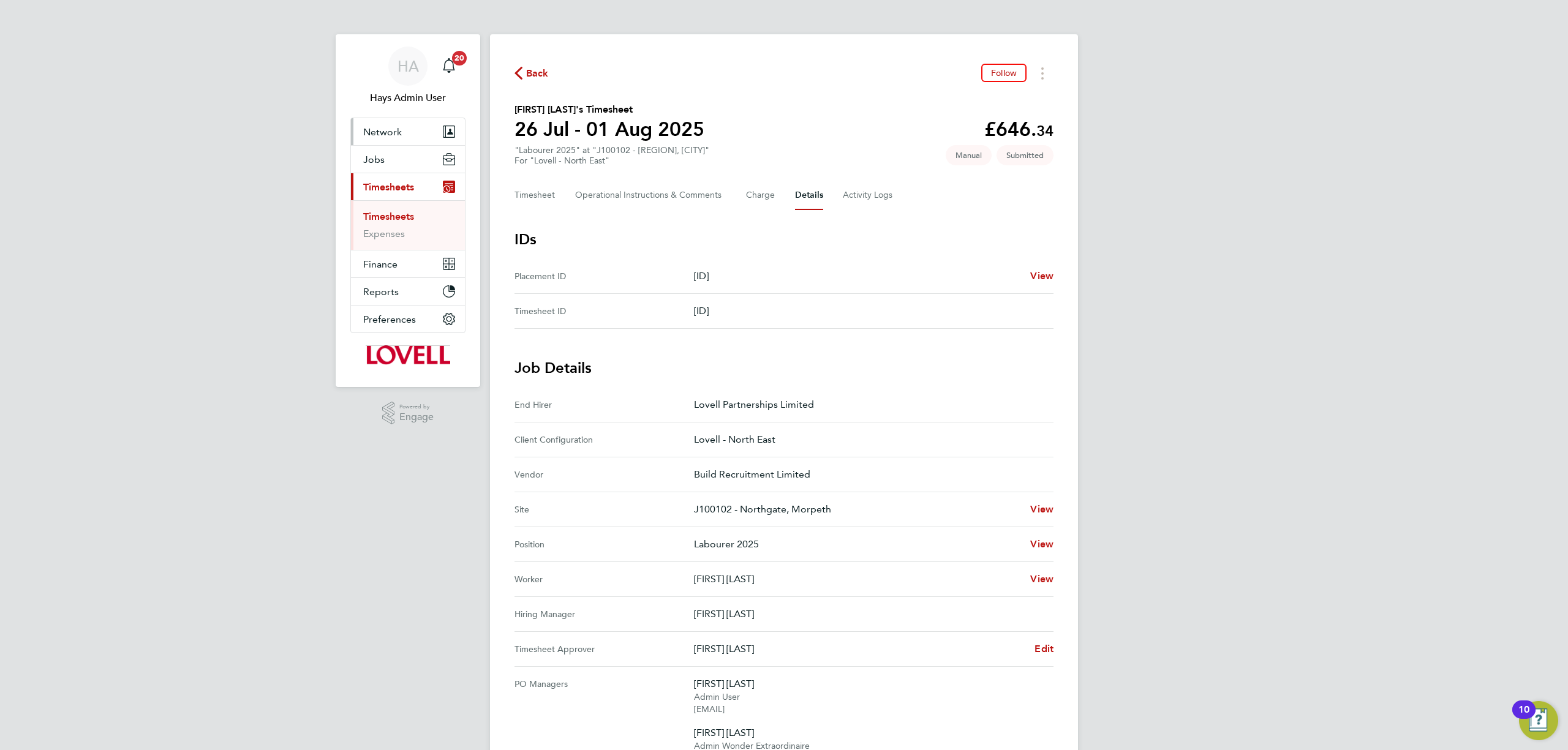 click on "Network" at bounding box center [382, 132] 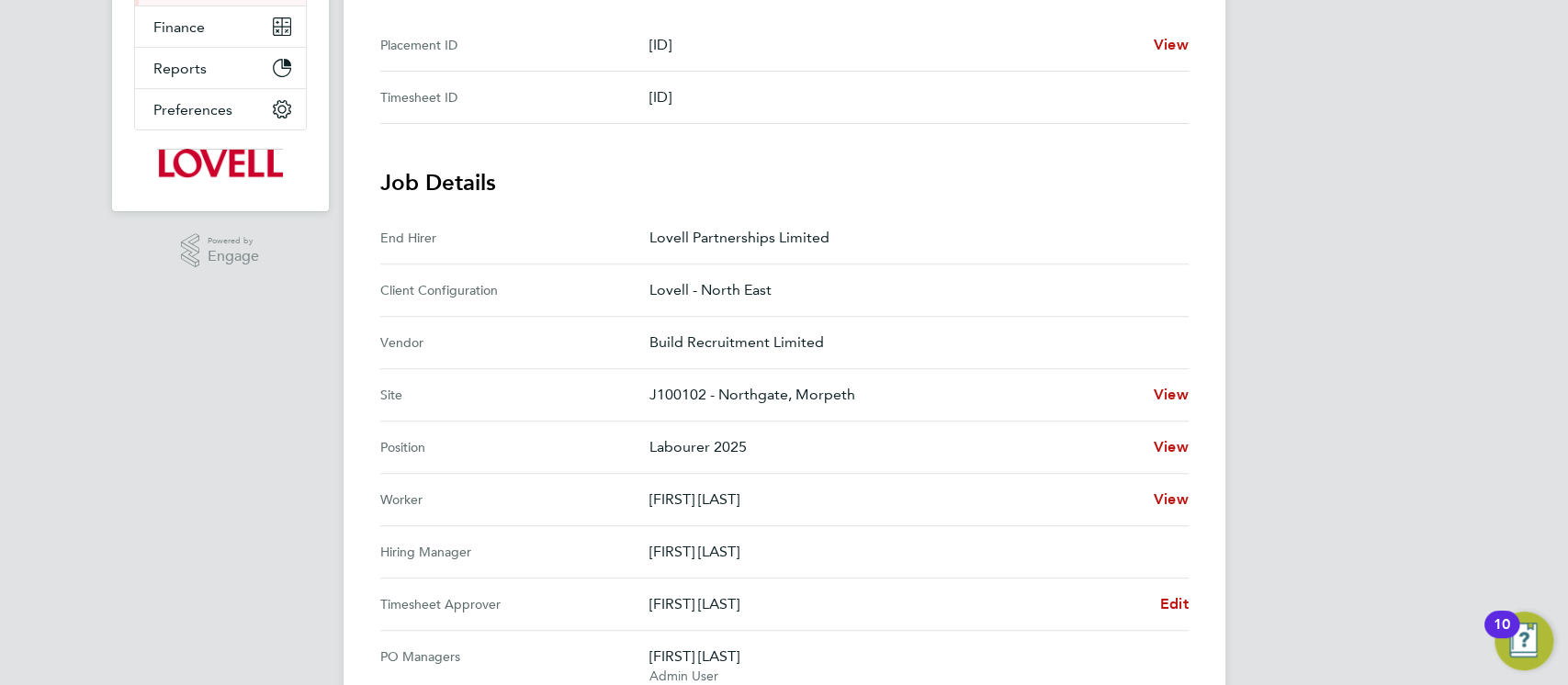 scroll, scrollTop: 489, scrollLeft: 0, axis: vertical 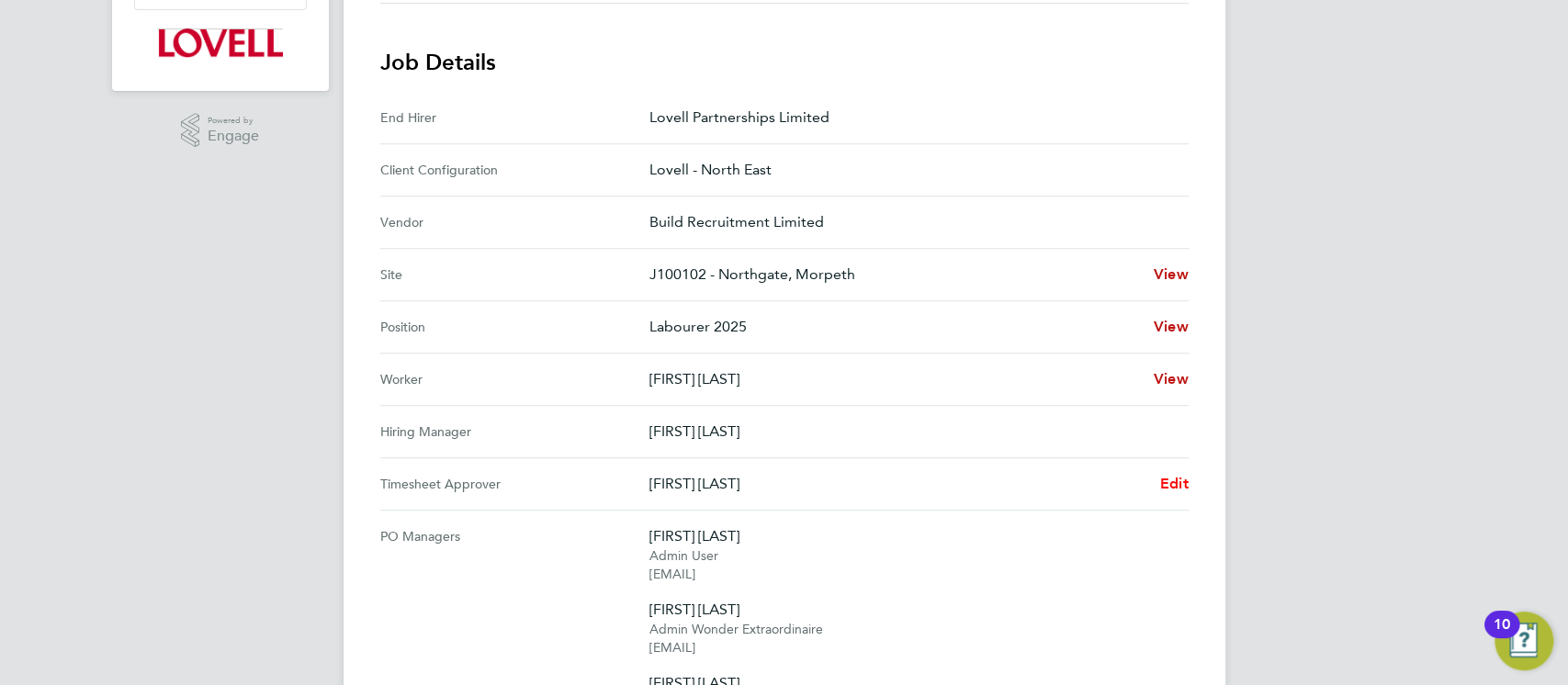 click on "Edit" at bounding box center [1174, 483] 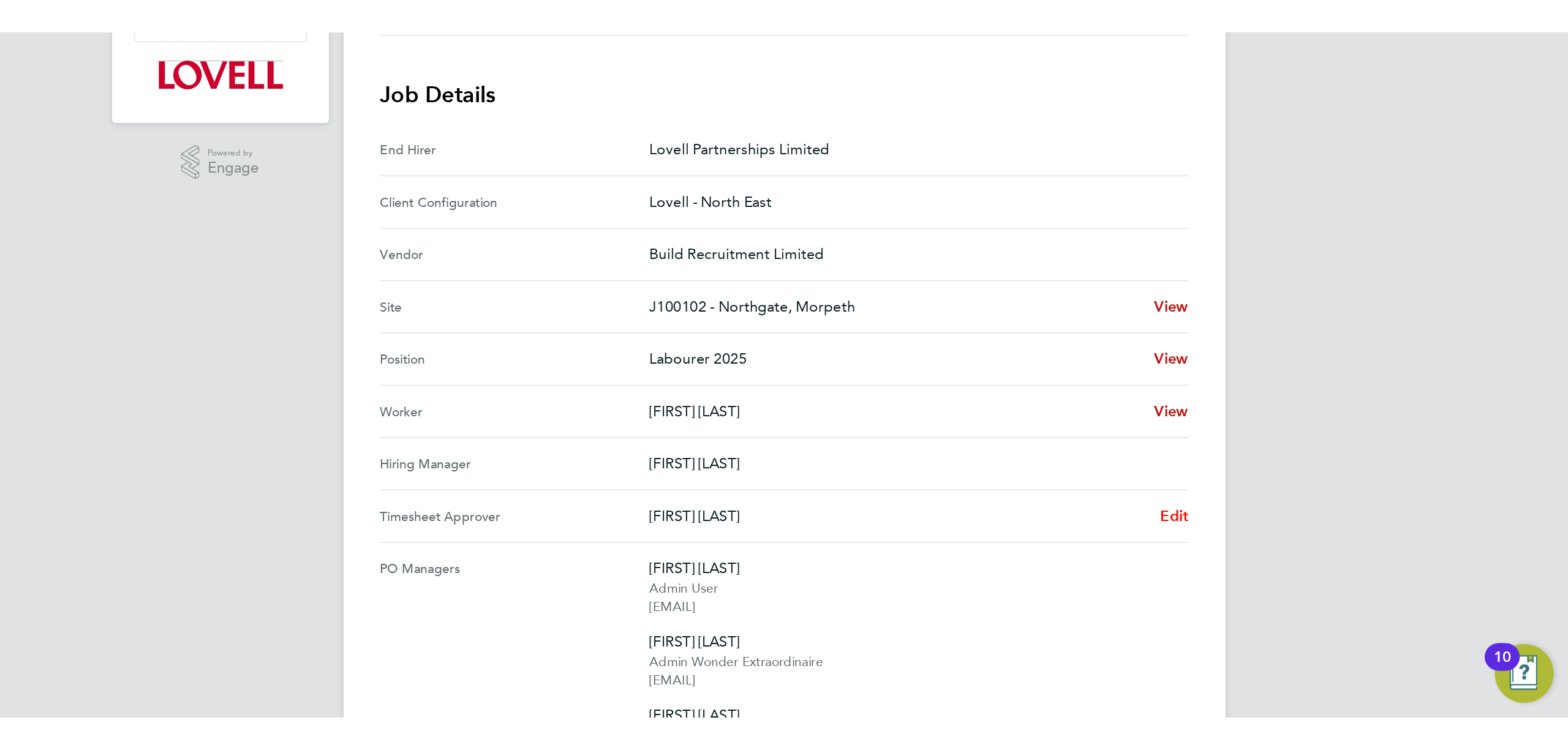 scroll, scrollTop: 0, scrollLeft: 0, axis: both 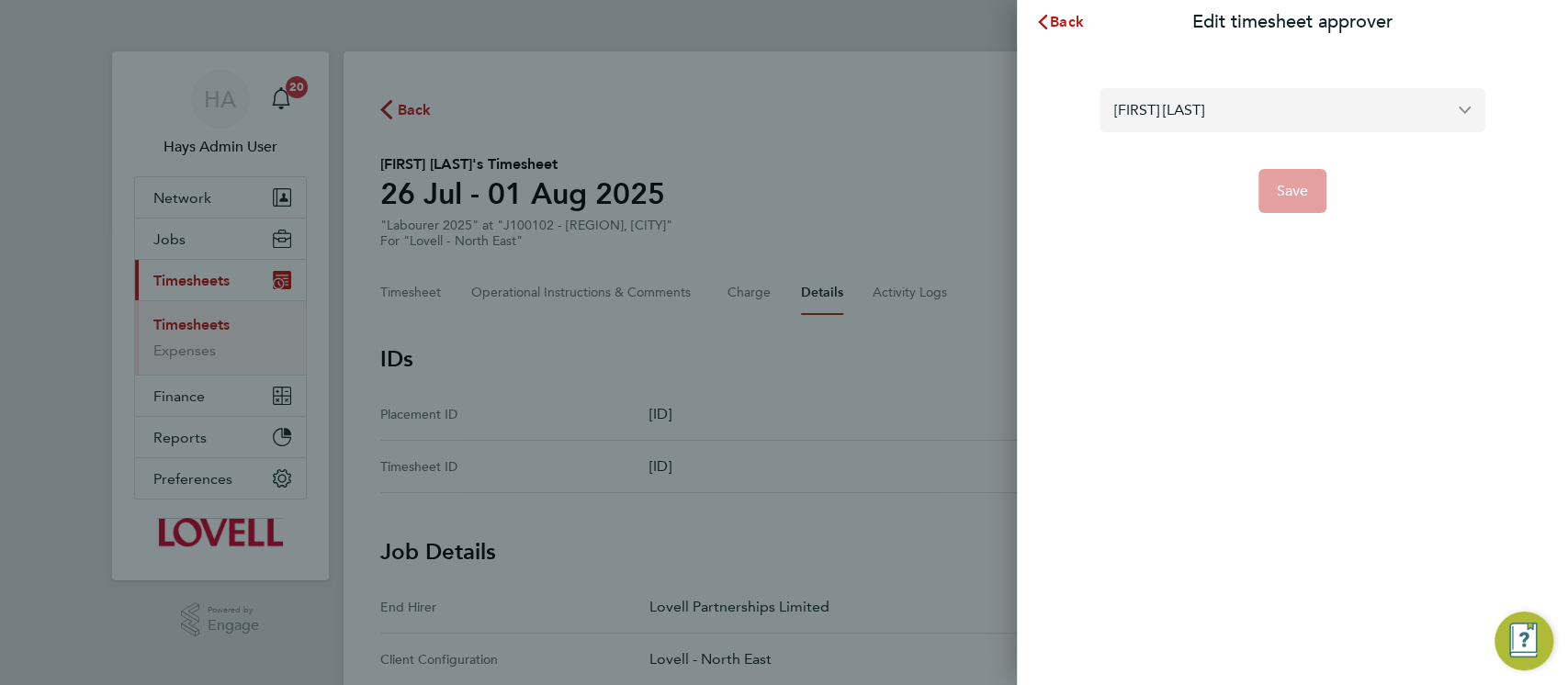 click on "[FIRST] [LAST]" at bounding box center (1292, 109) 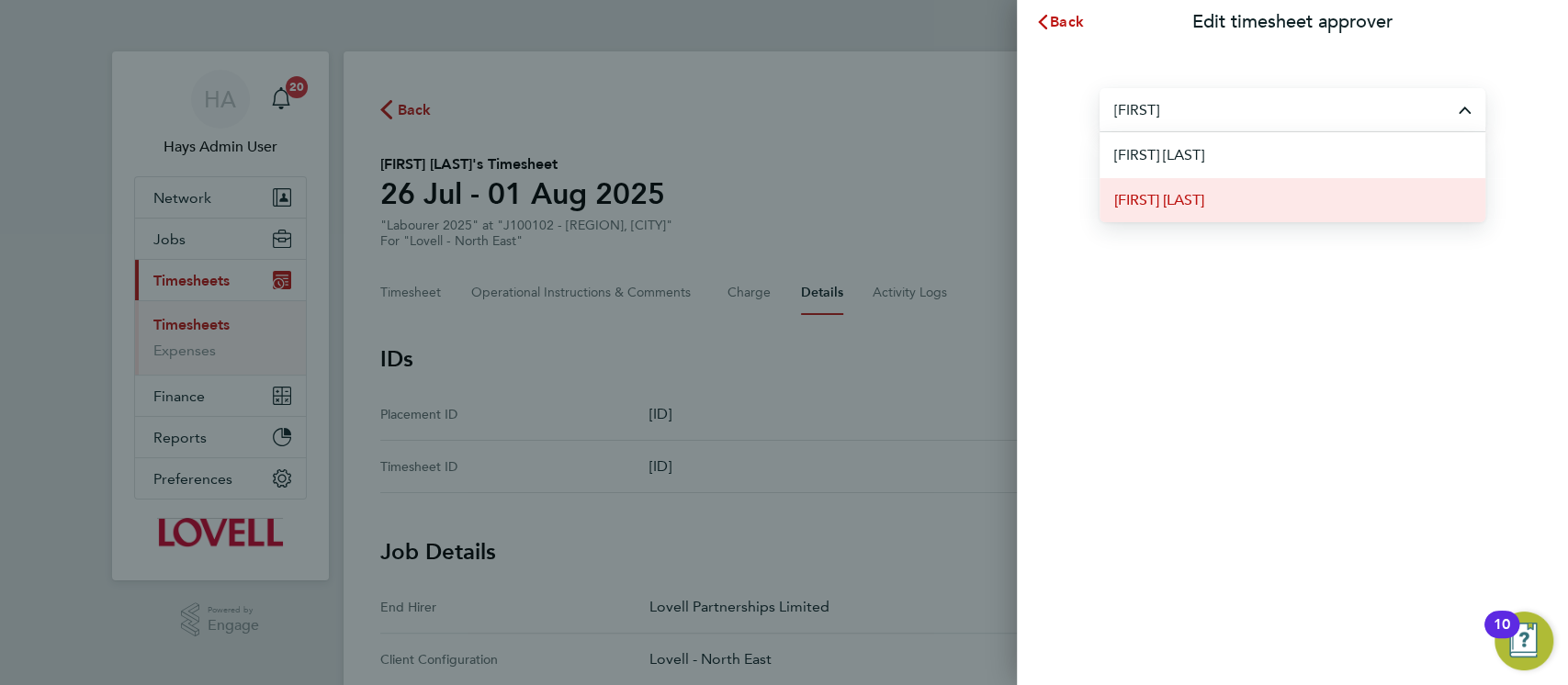 click on "Nelson Bonotti" at bounding box center (1292, 199) 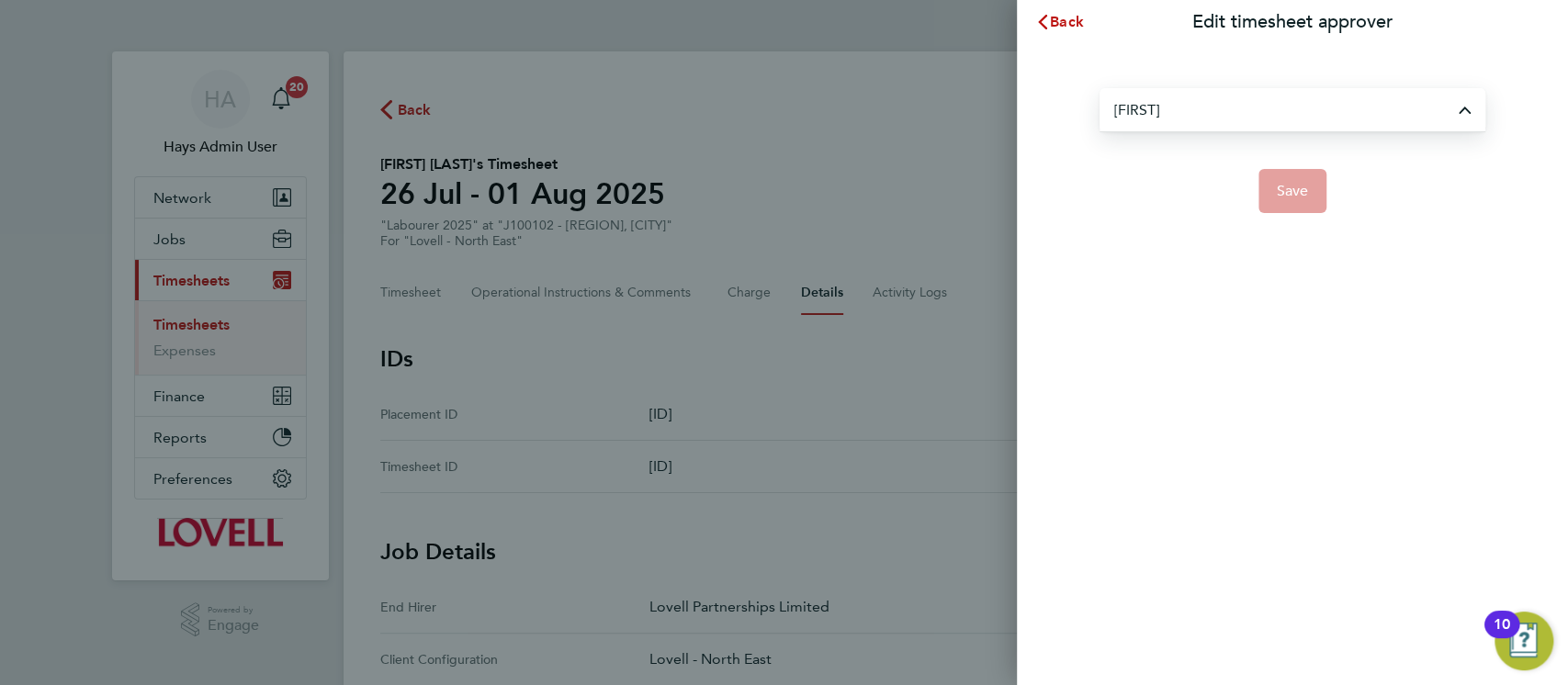 type on "Nelson Bonotti" 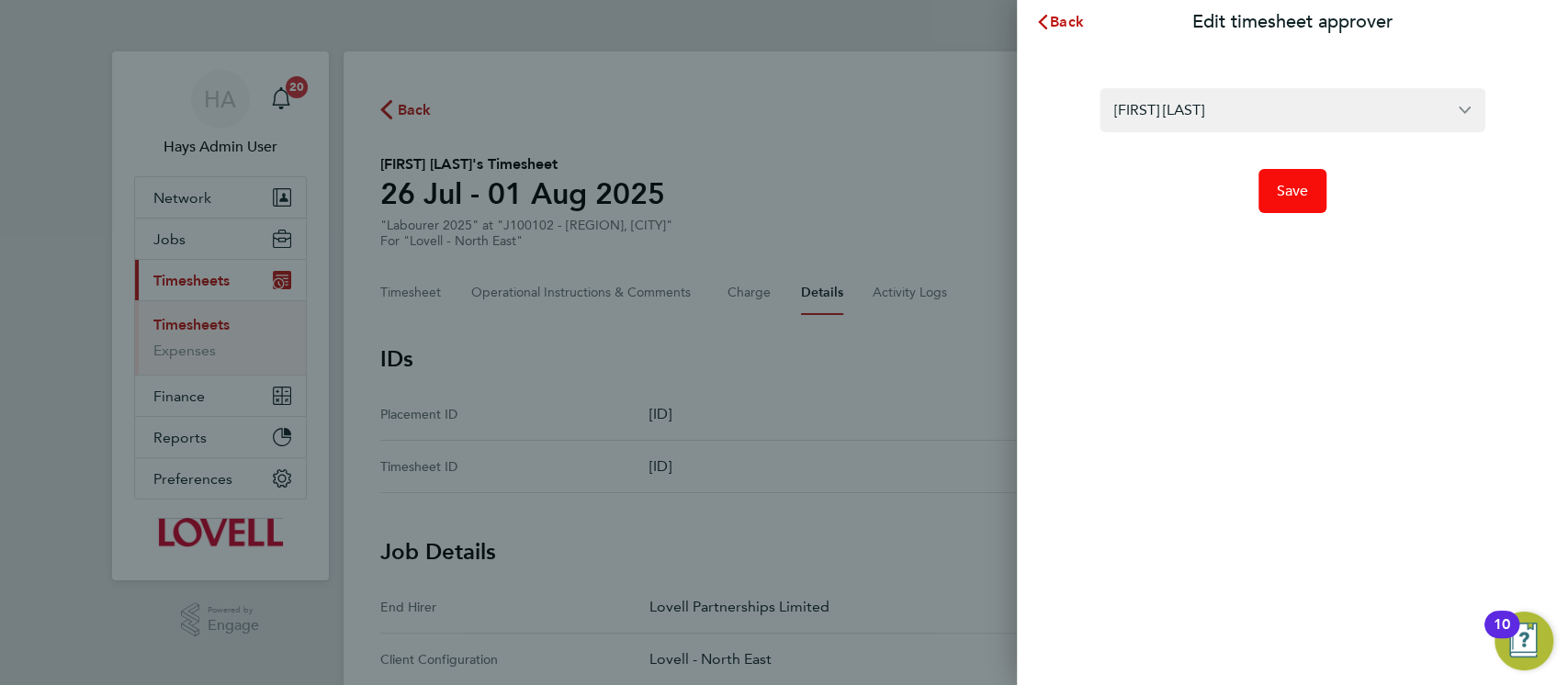 click on "Save" 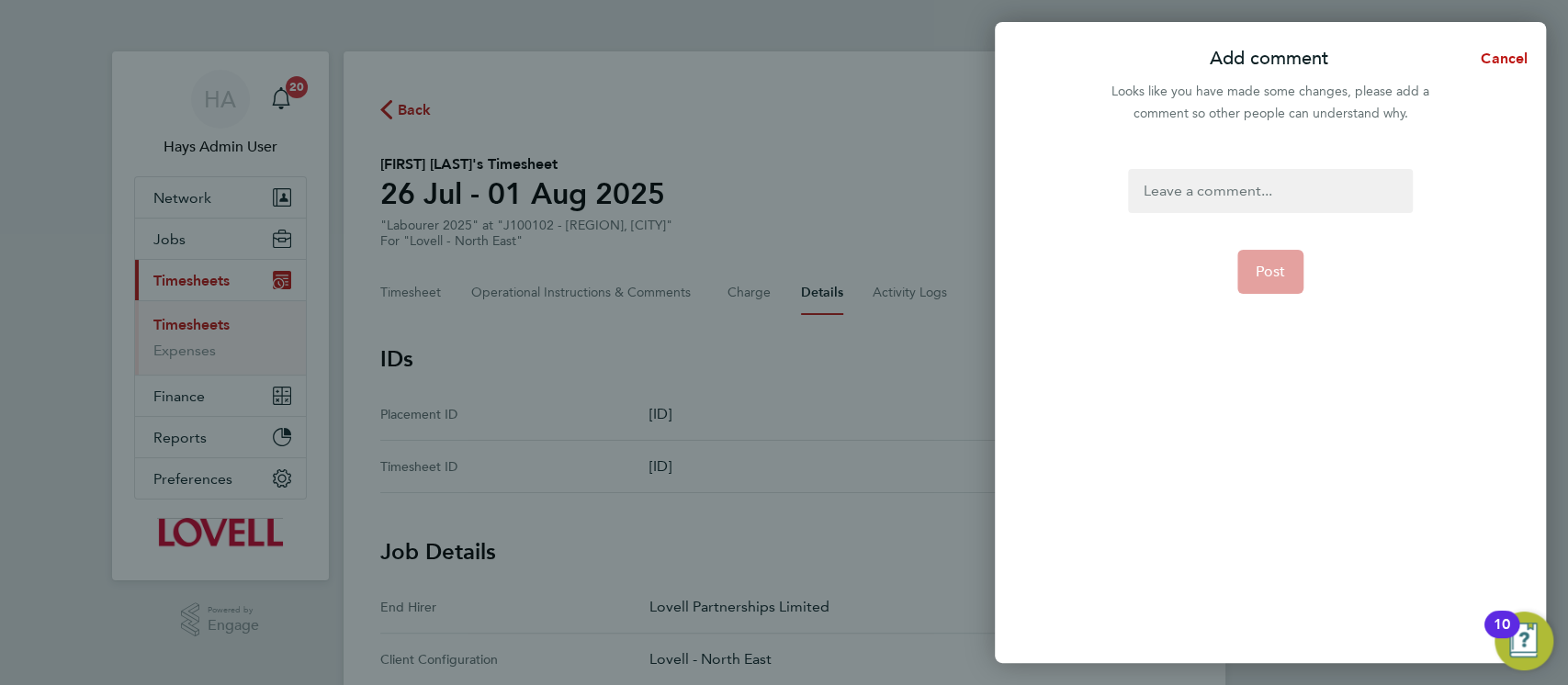 click at bounding box center (1269, 191) 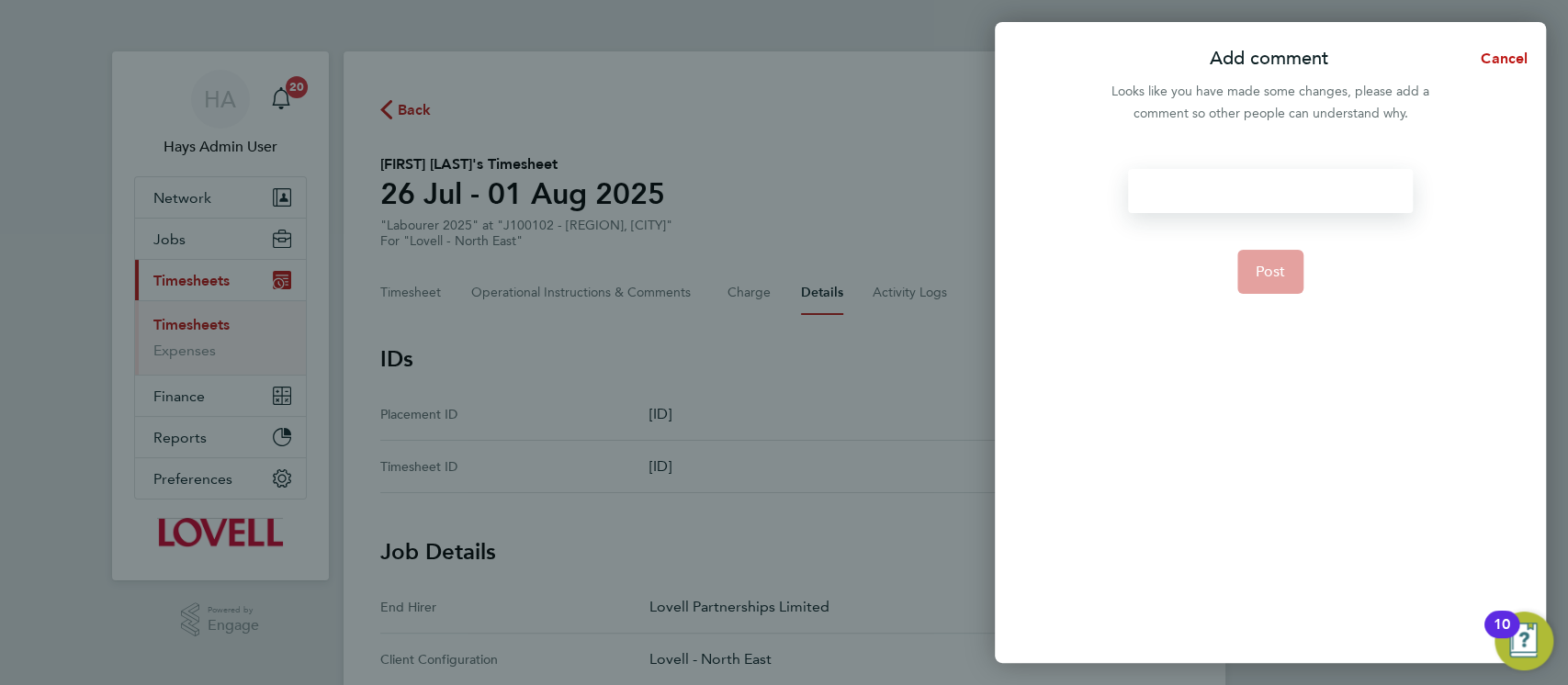 type 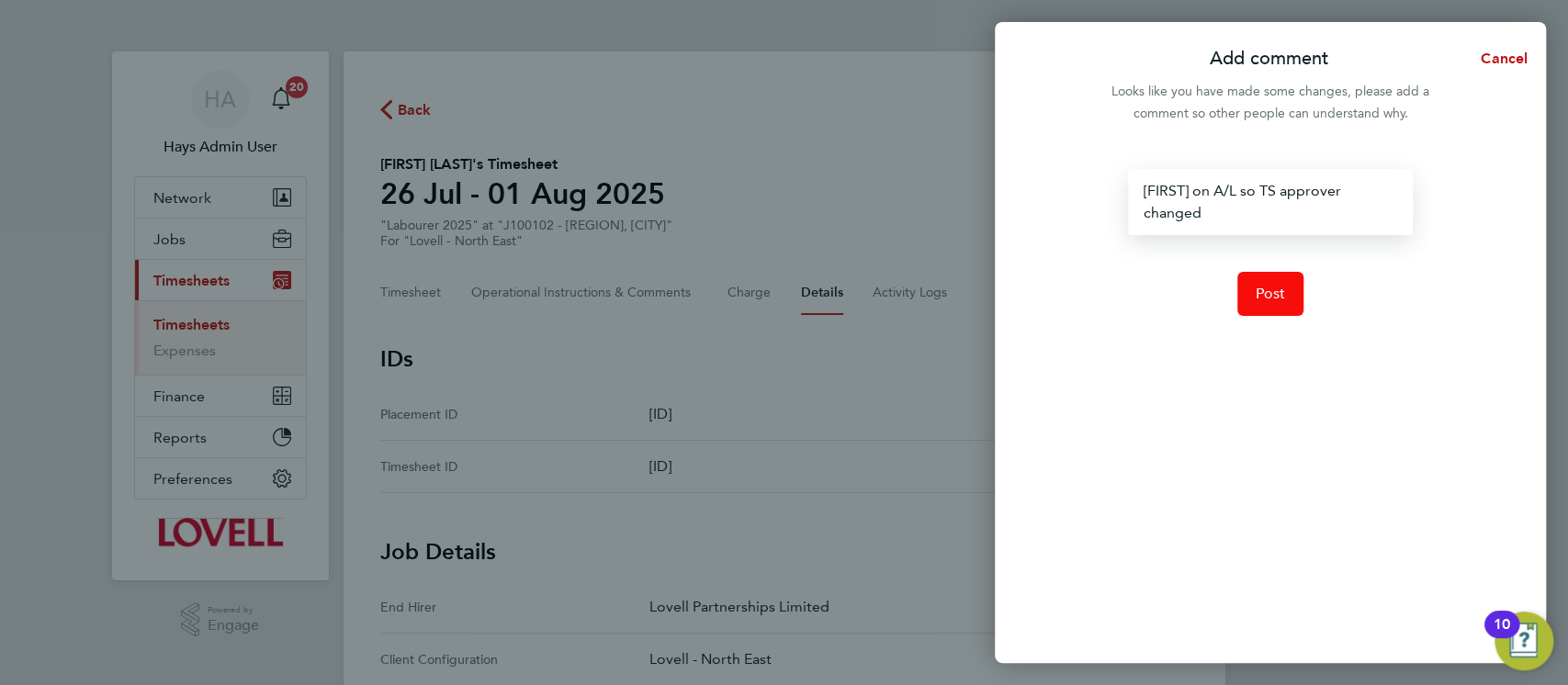 click on "Post" 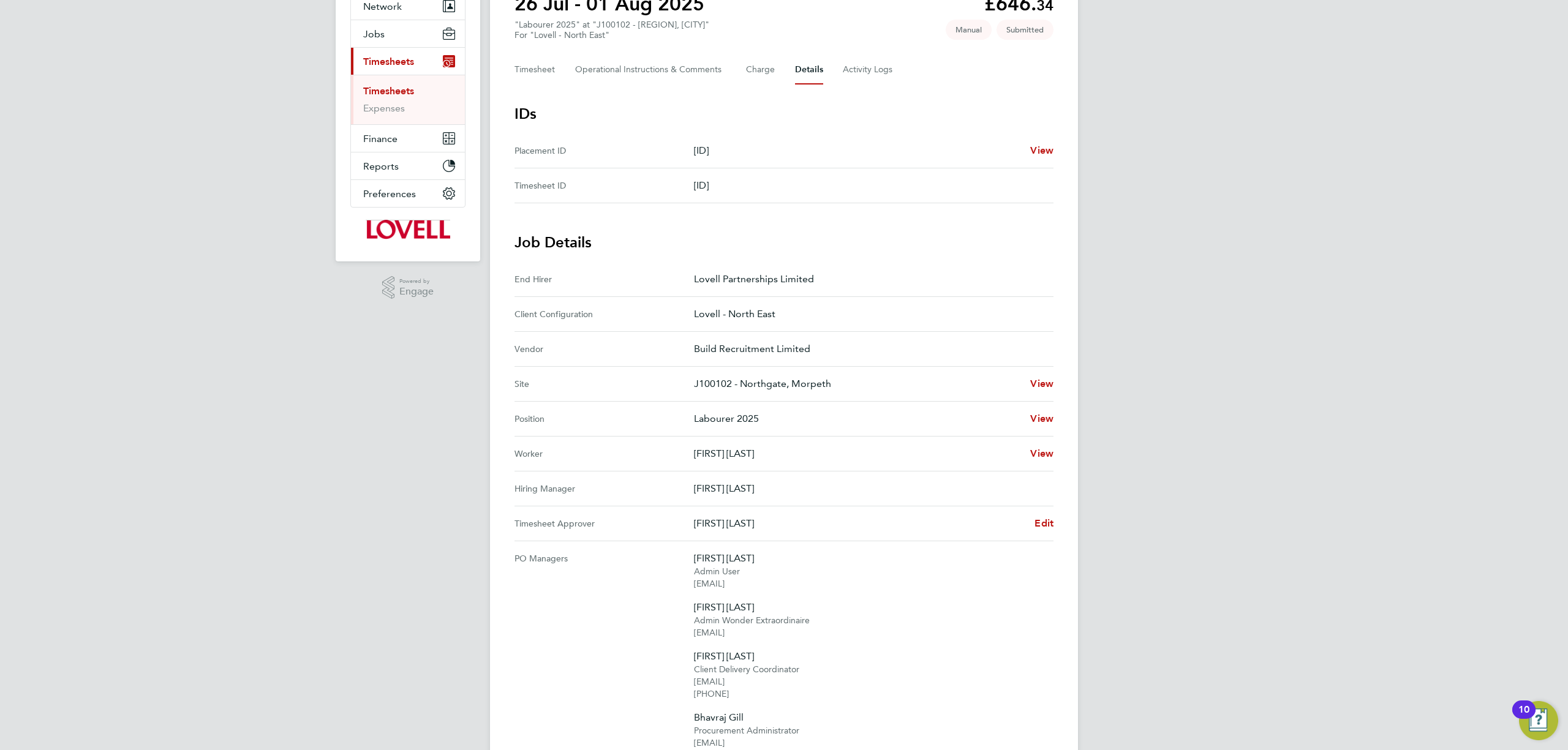 scroll, scrollTop: 0, scrollLeft: 0, axis: both 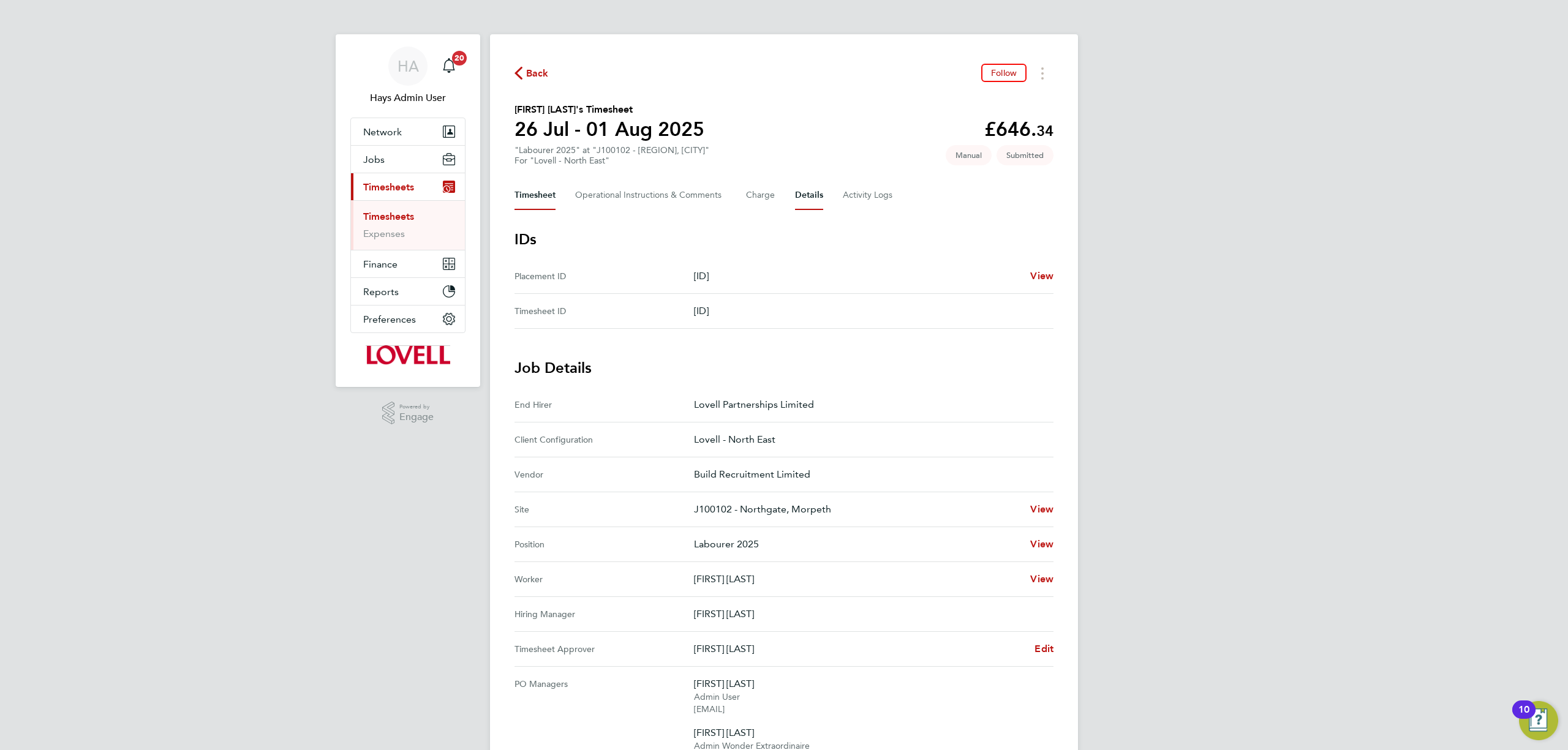 click on "Timesheet" at bounding box center [535, 195] 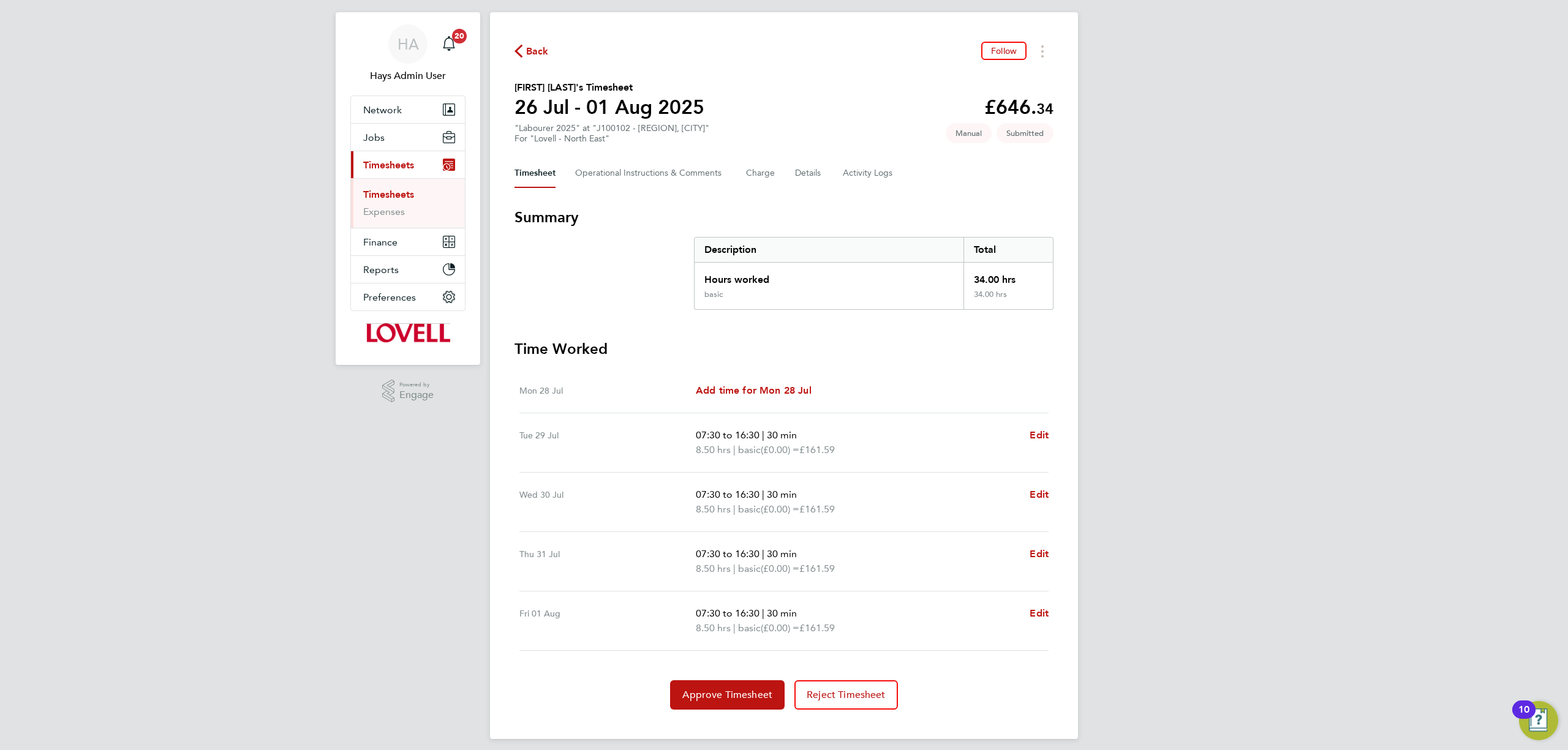 scroll, scrollTop: 32, scrollLeft: 0, axis: vertical 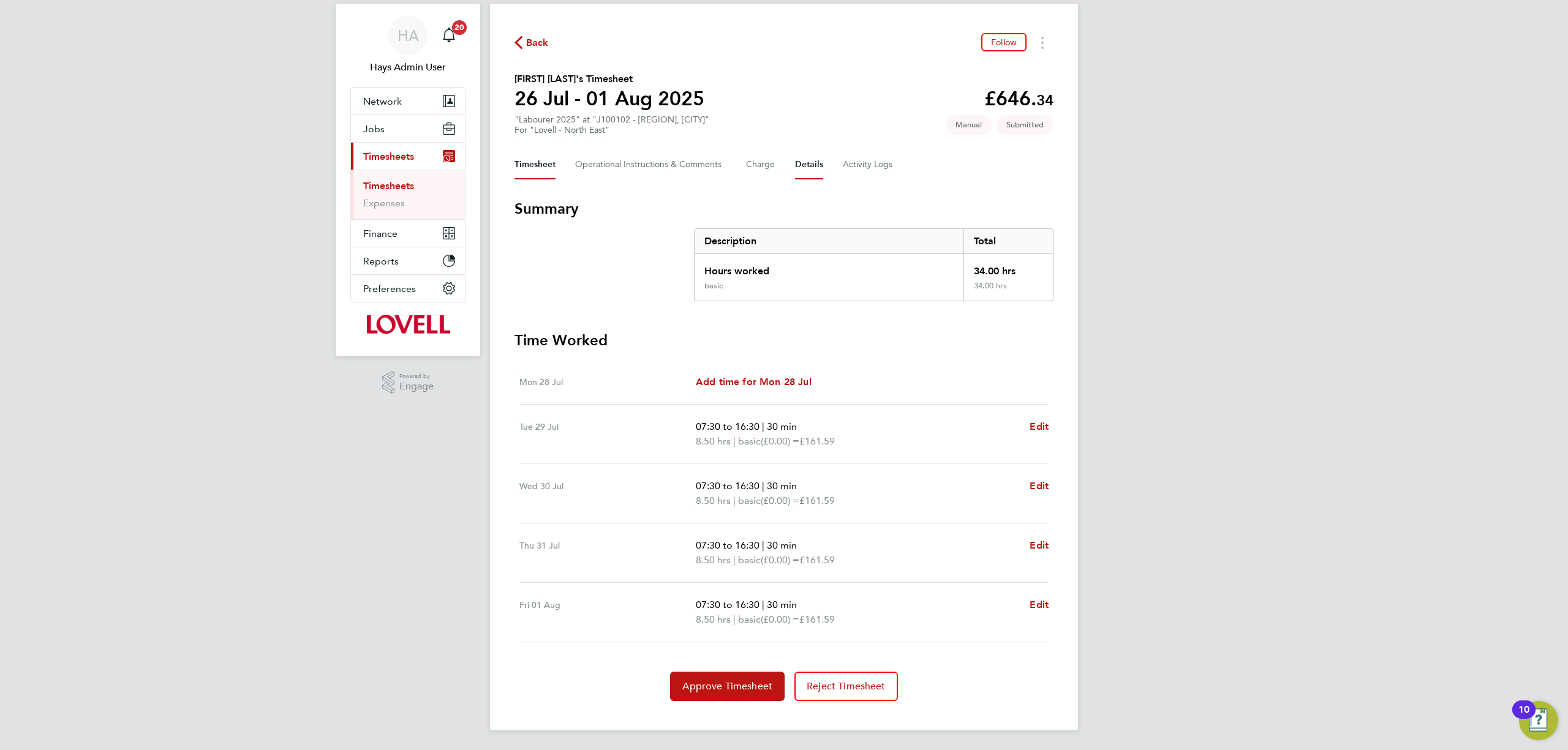click on "Details" at bounding box center (809, 165) 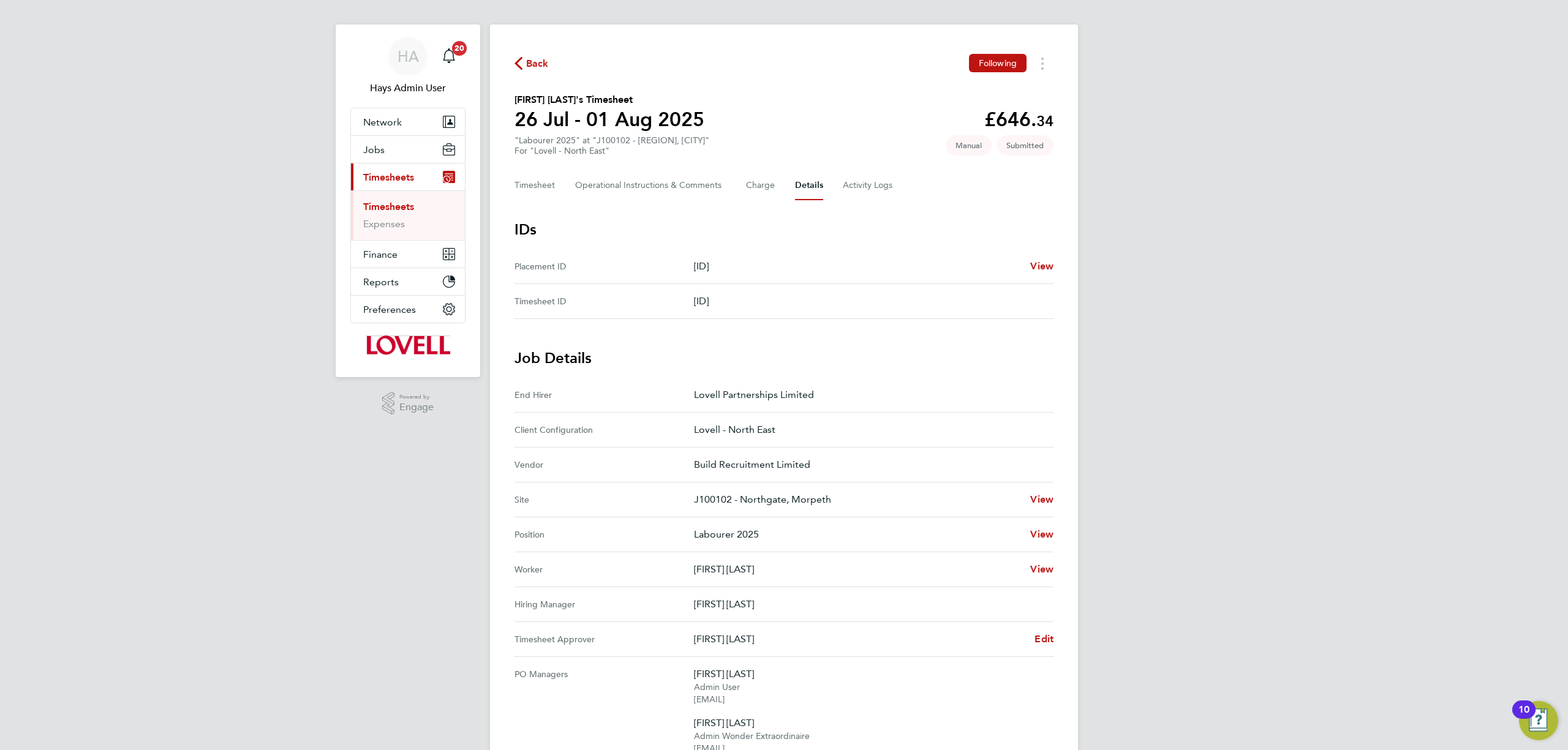 scroll, scrollTop: 0, scrollLeft: 0, axis: both 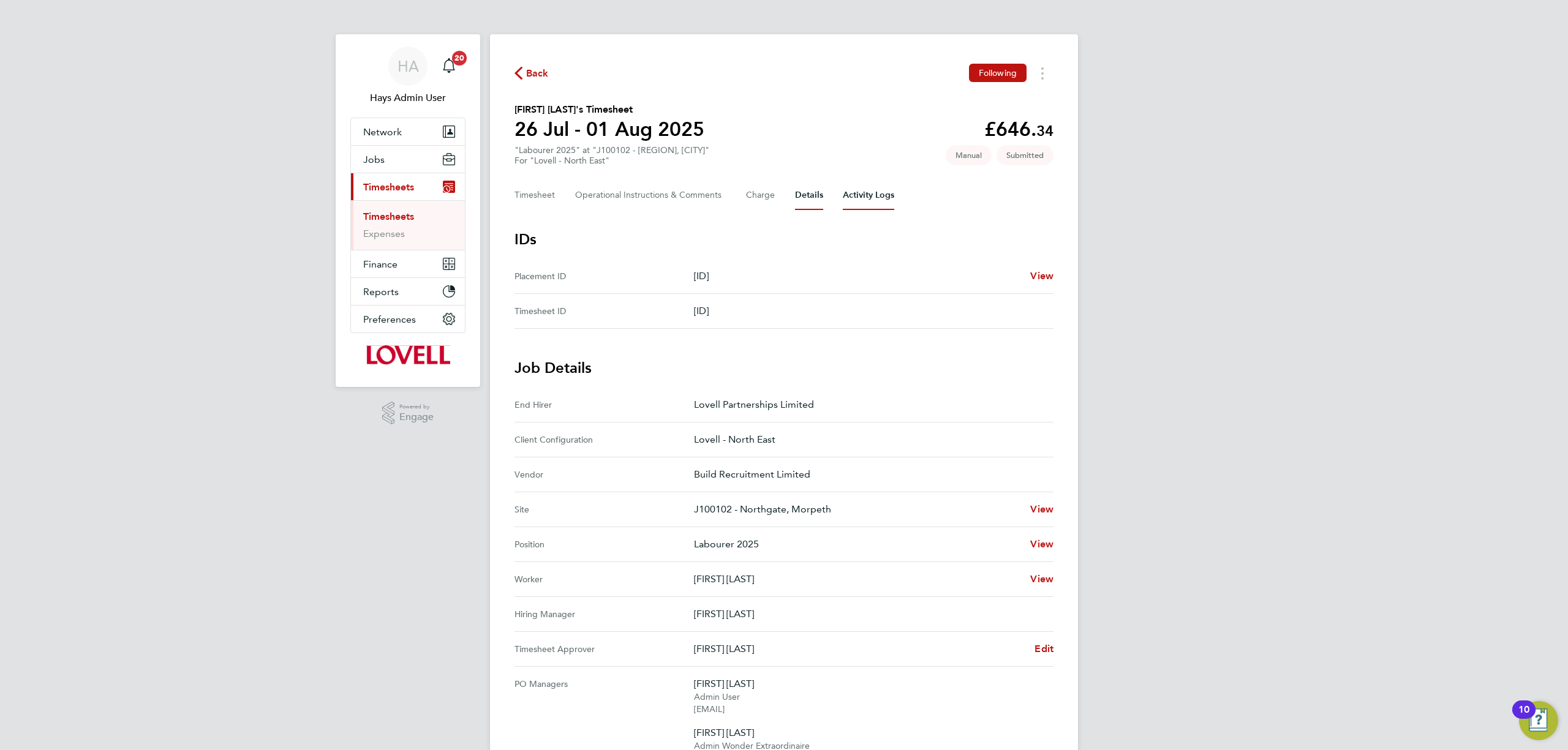 click on "Activity Logs" at bounding box center [869, 195] 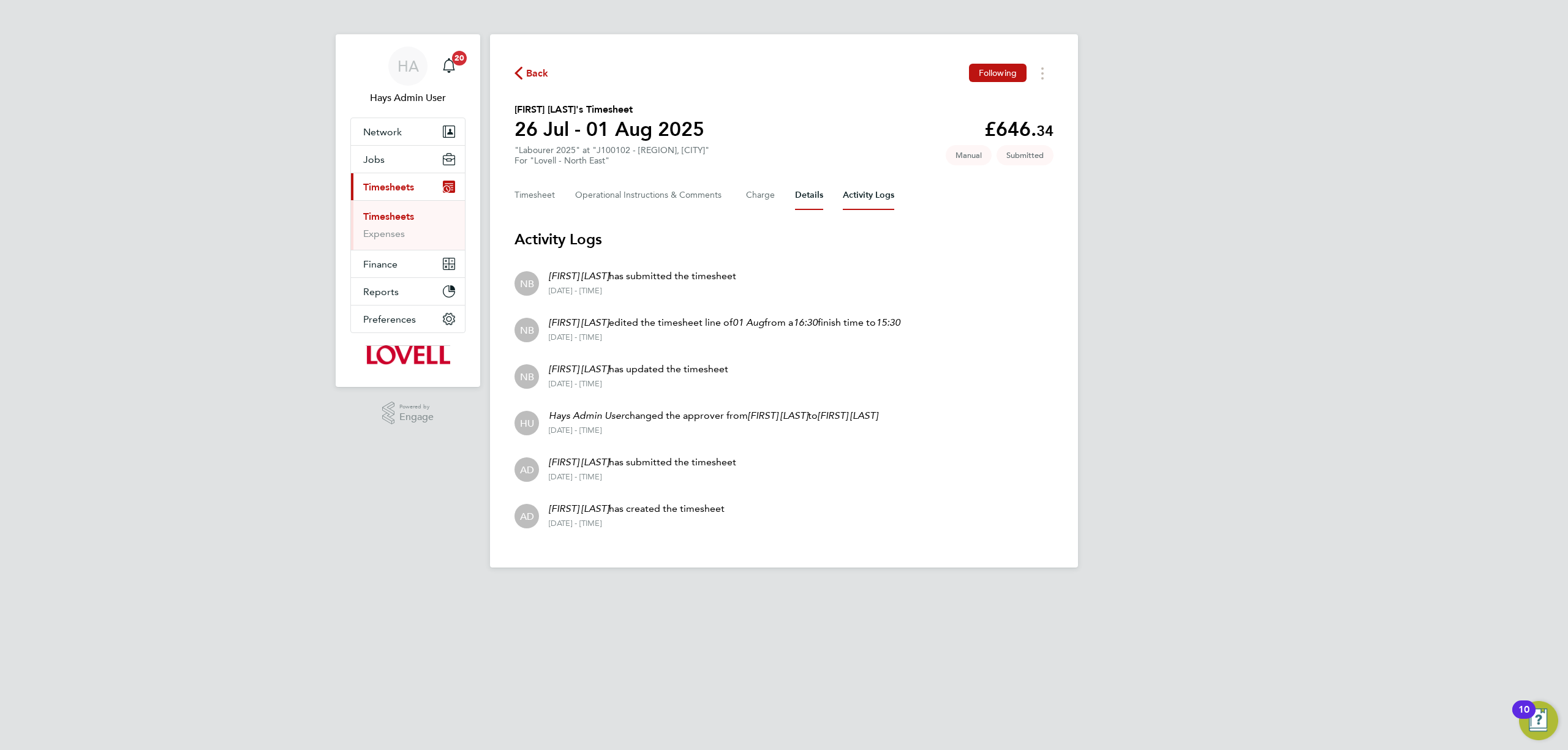 click on "Details" at bounding box center (809, 195) 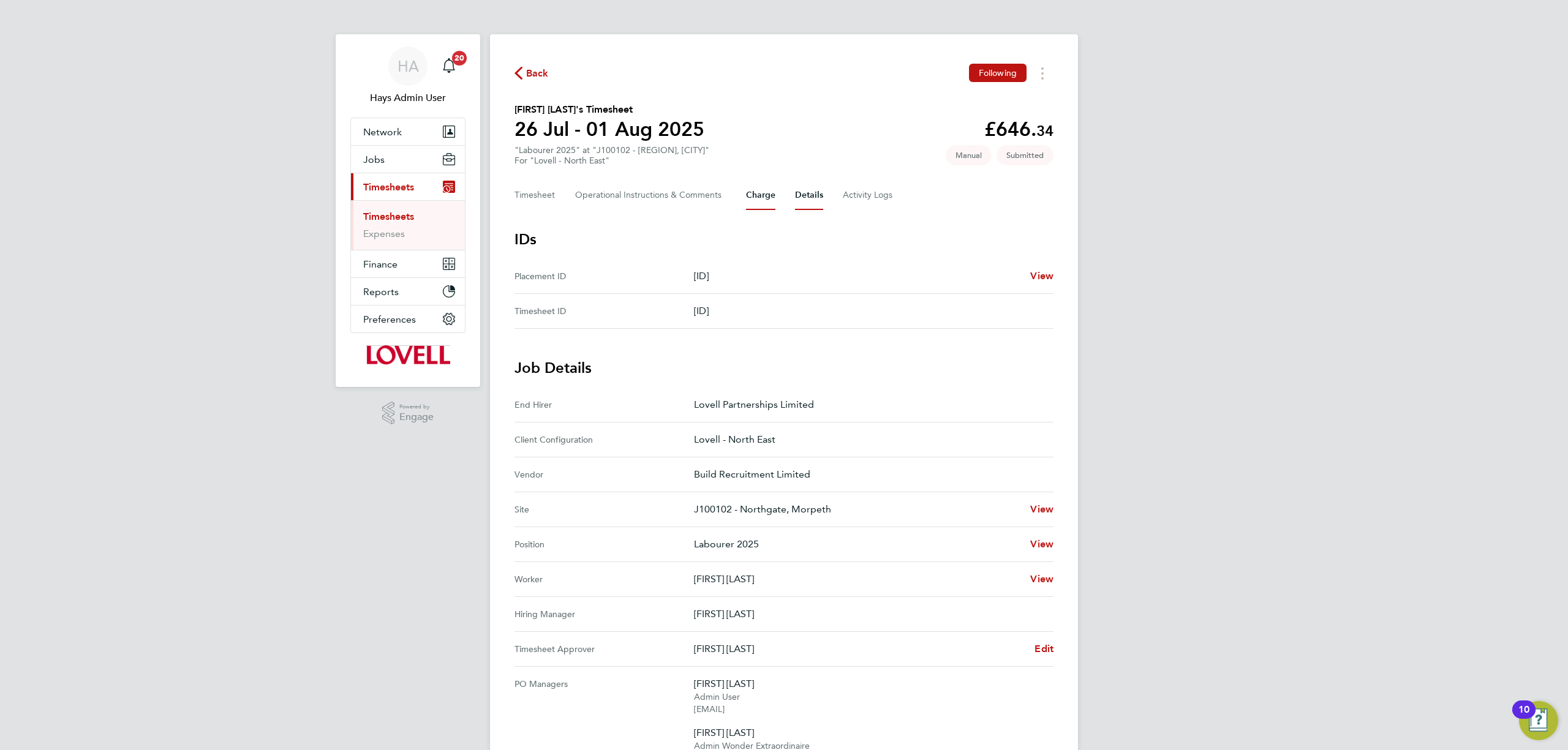 click on "Charge" at bounding box center [761, 195] 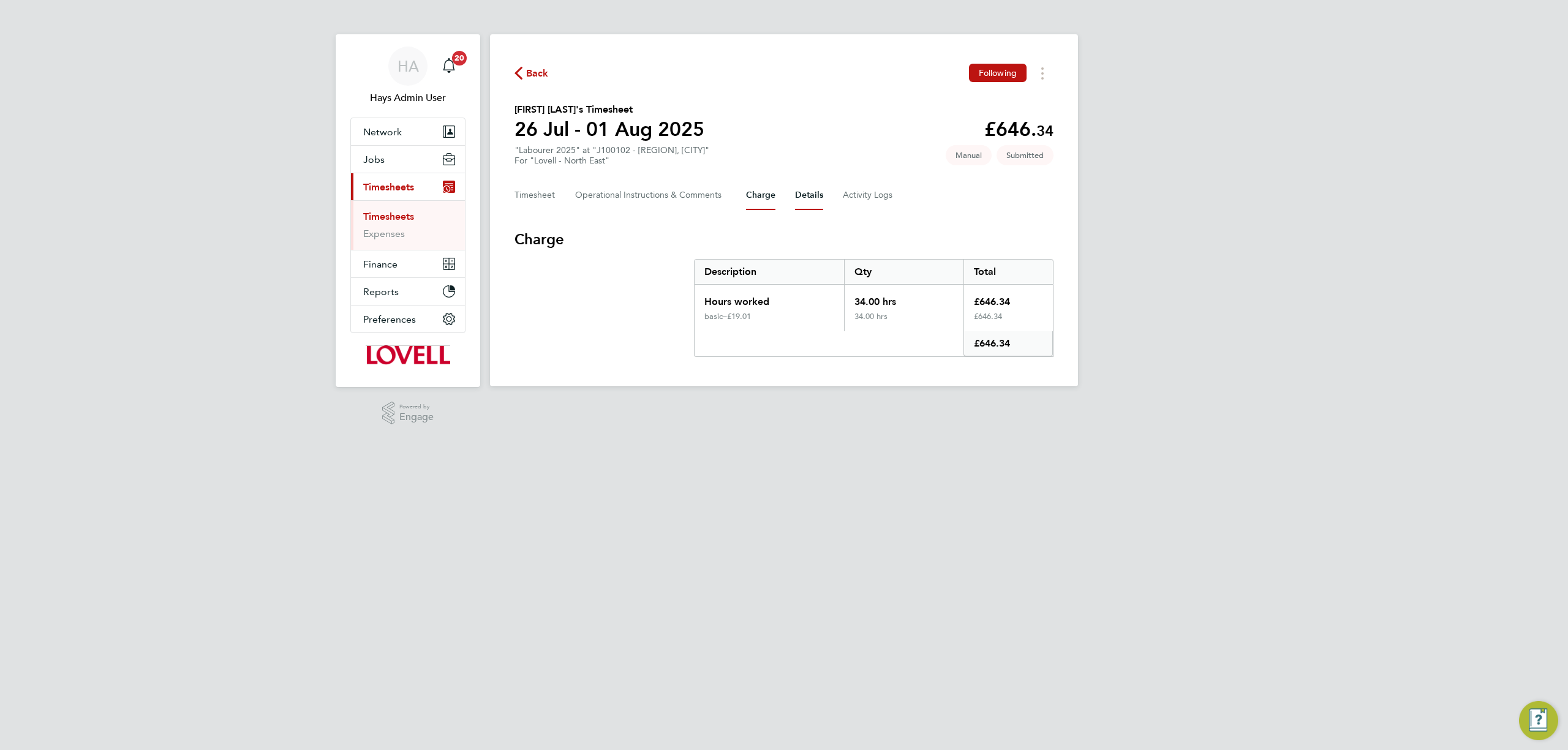 click on "Details" at bounding box center (809, 195) 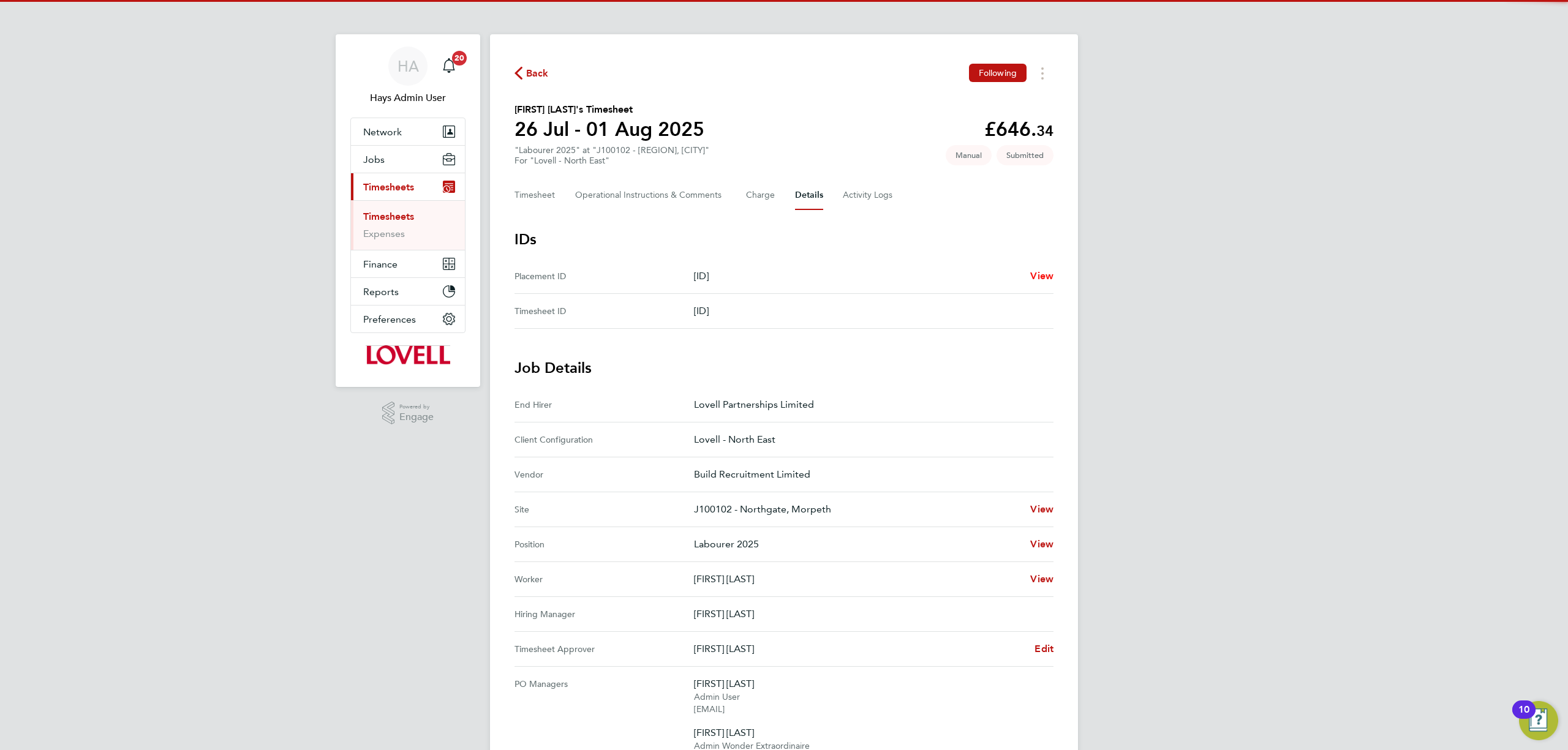 click on "View" at bounding box center [1042, 276] 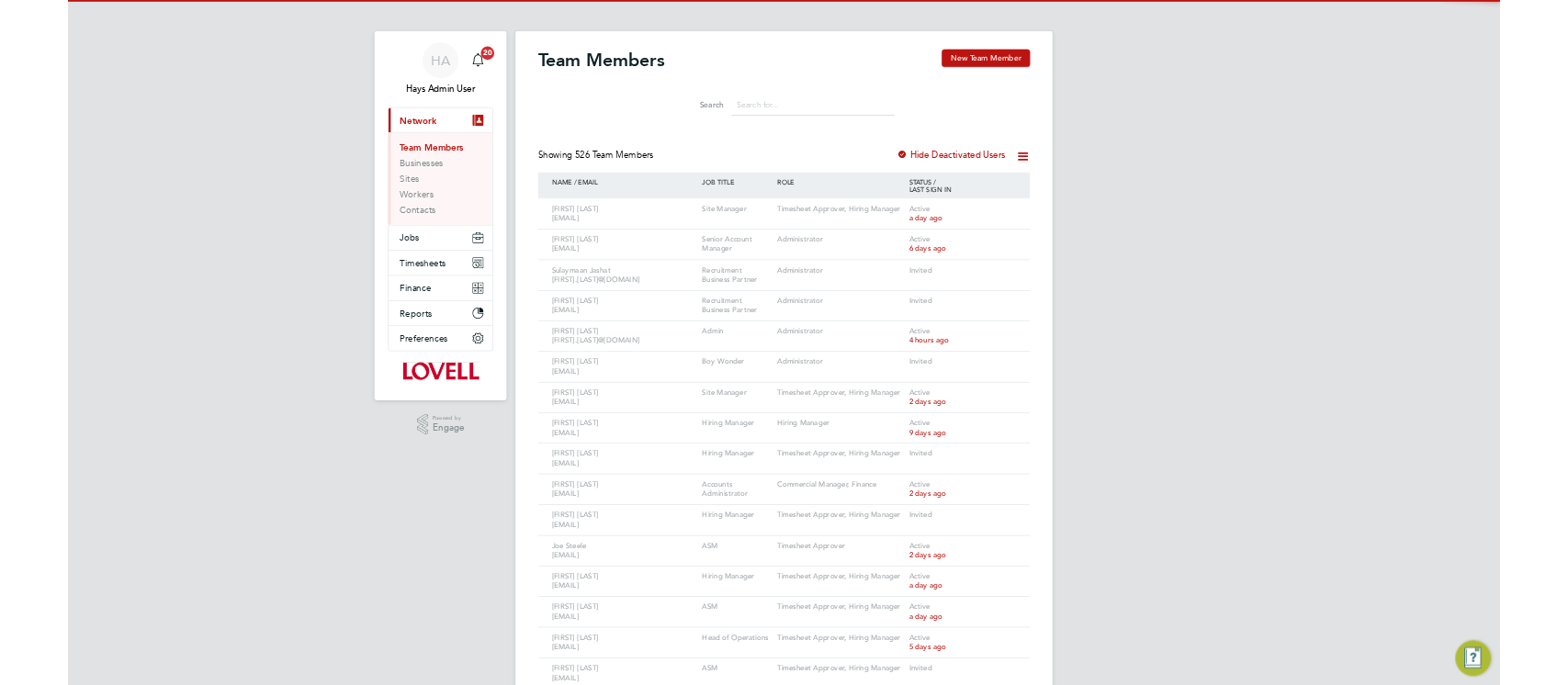 scroll, scrollTop: 0, scrollLeft: 0, axis: both 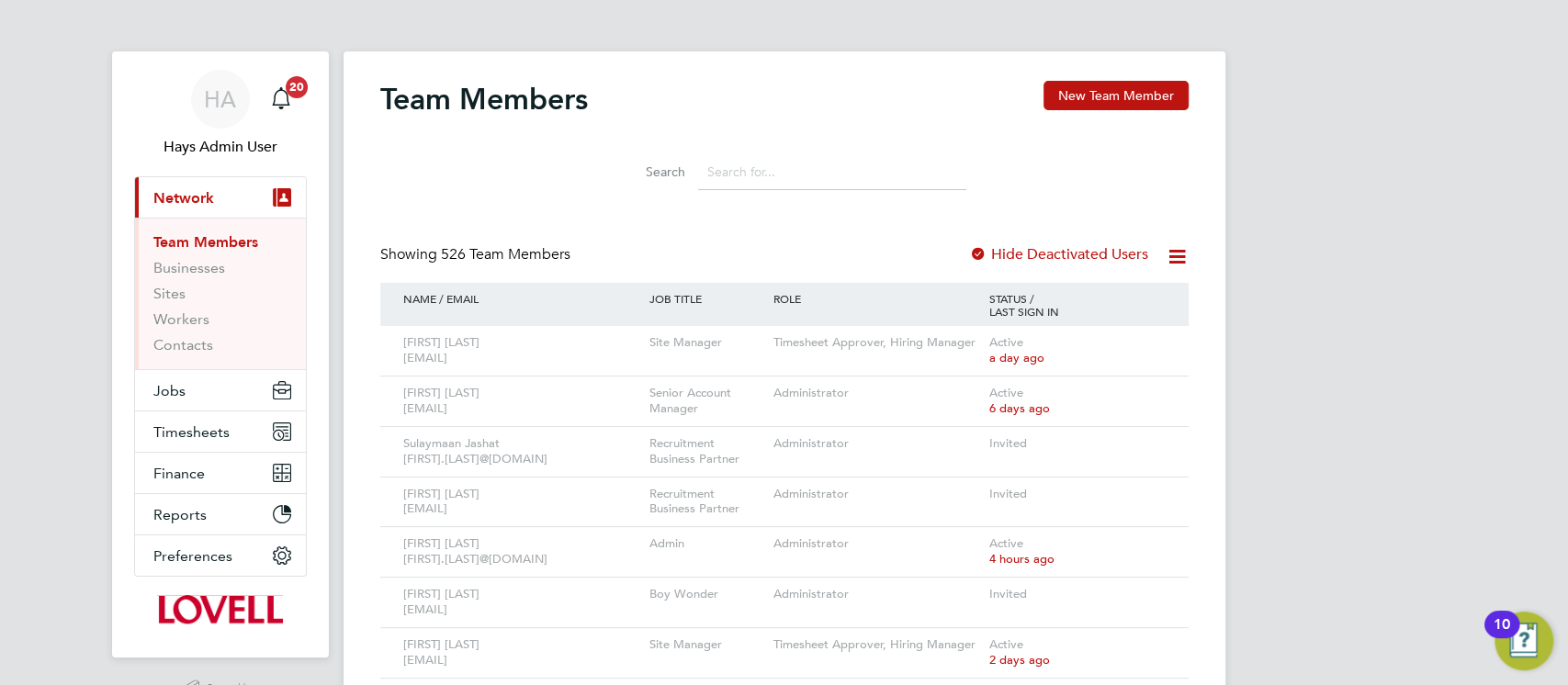 click 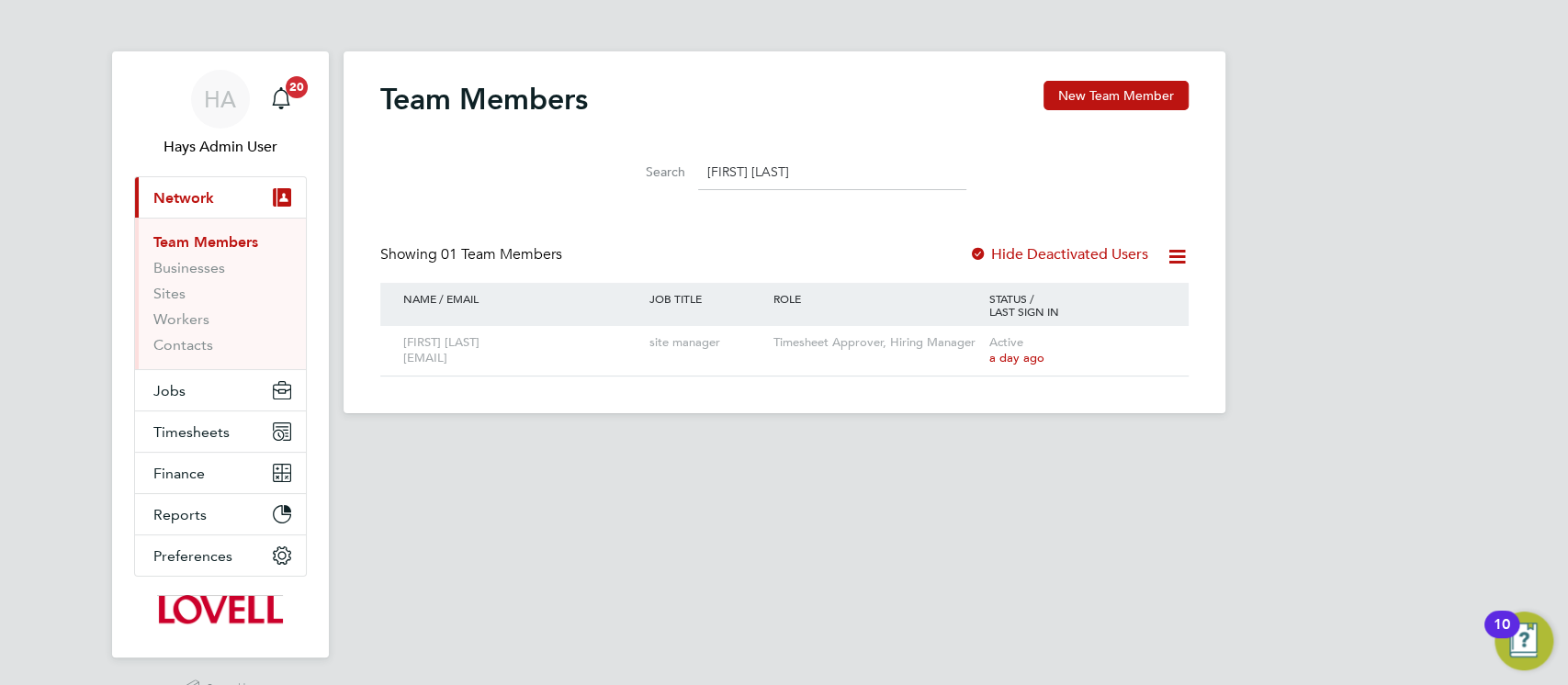 type on "nelson b" 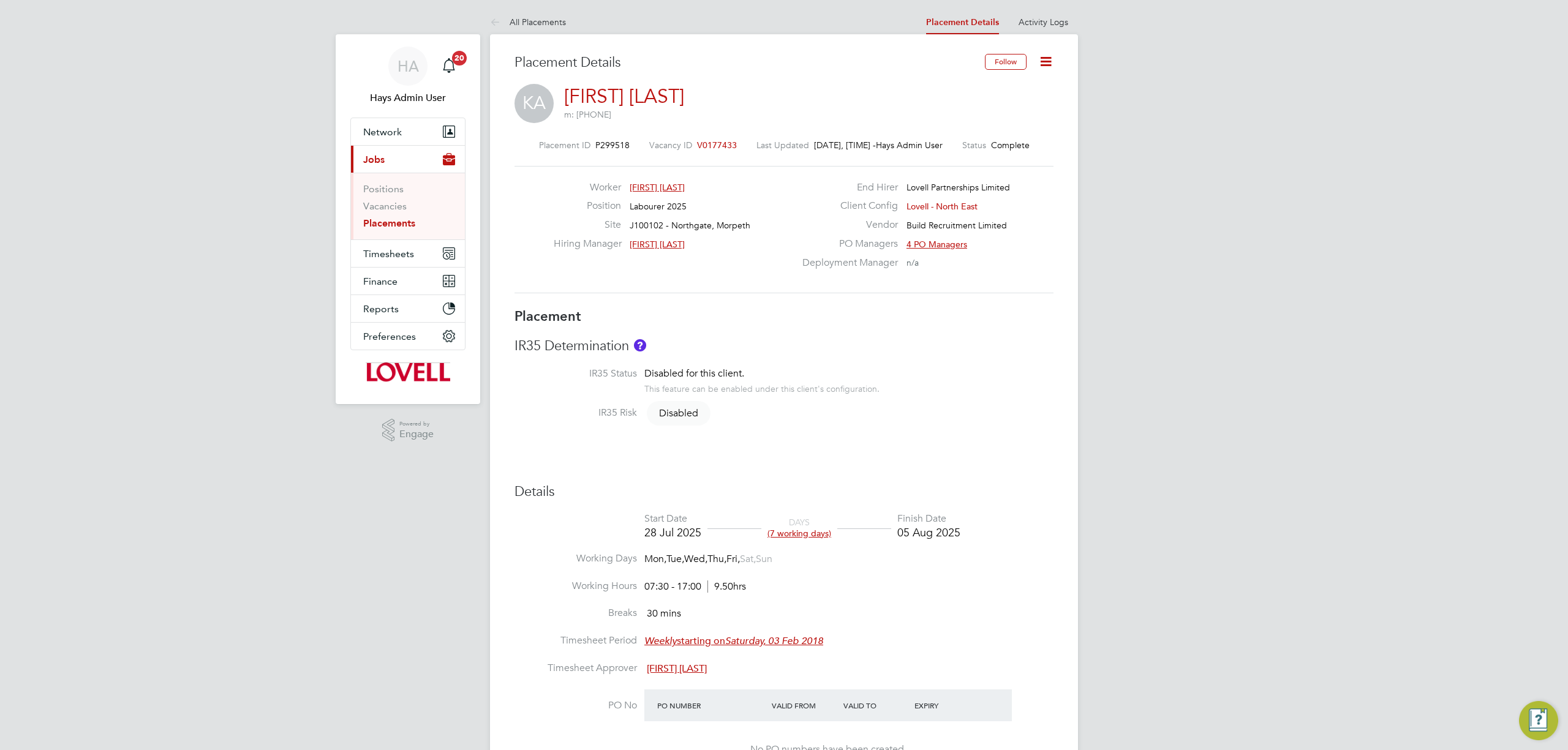 scroll, scrollTop: 0, scrollLeft: 0, axis: both 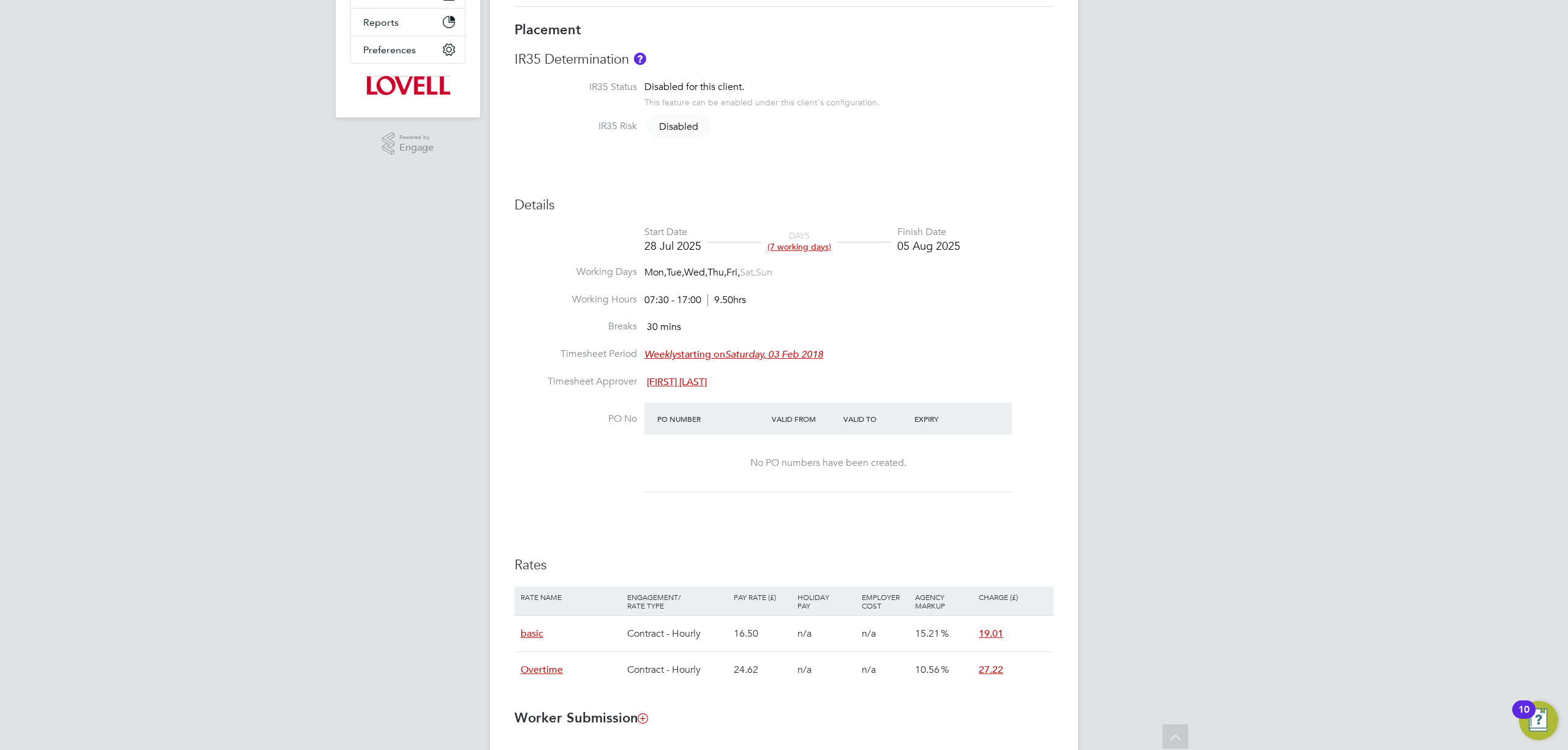 click on "HA   Hays Admin User   Notifications
20   Applications:   Network
Team Members   Businesses   Sites   Workers   Contacts   Current page:   Jobs
Positions   Vacancies   Placements   Timesheets
Timesheets   Expenses   Finance
Invoices & Credit Notes   Statements   Payments   Reports
Report Downloads   Preferences
My Business   Branding   VMS Configurations   Notifications   Activity Logs
.st0{fill:#C0C1C2;}
Powered by Engage All Placements Placement Details   Activity Logs   Placement Details Activity Logs All Placements Placement Details Follow   KA   [LAST] [LAST]   m: [PHONE]  Placement ID   P299518 Vacancy ID   V0177433   Last Updated   [DATE], [TIME] -  Hays Admin User Status   Complete   Worker   [LAST] [LAST]" at bounding box center (784, 352) 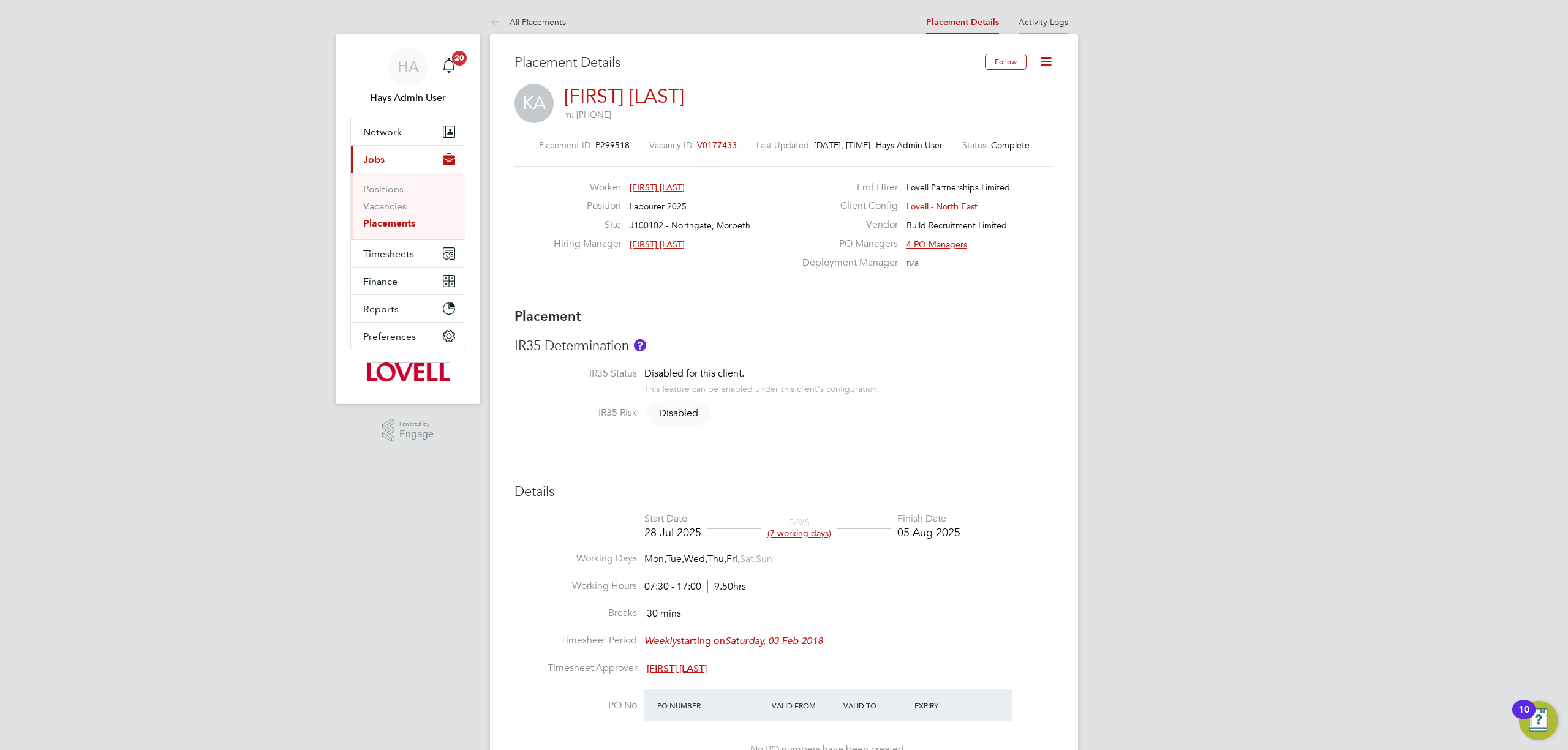 click on "Activity Logs" at bounding box center [1043, 22] 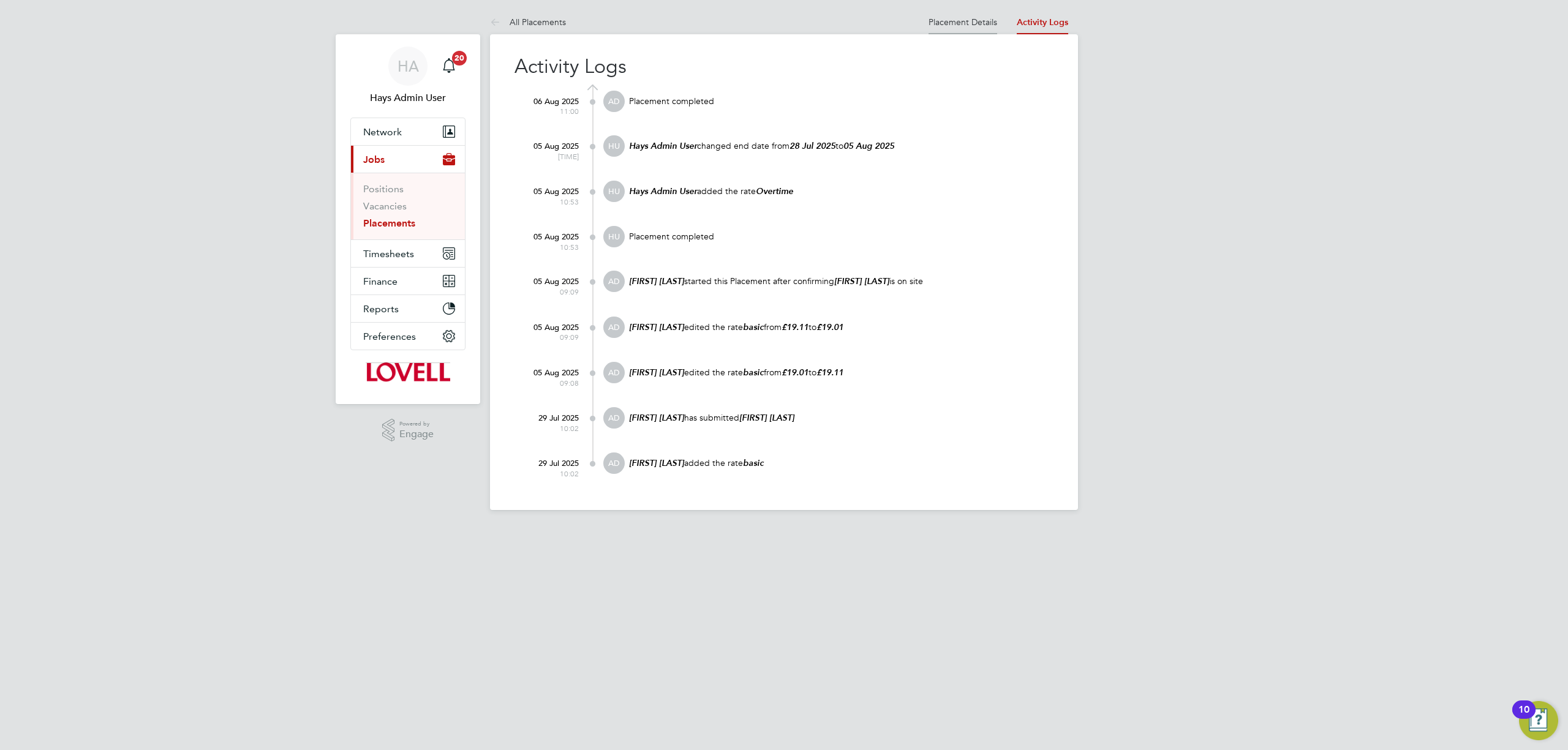 click on "Placement Details" at bounding box center [963, 22] 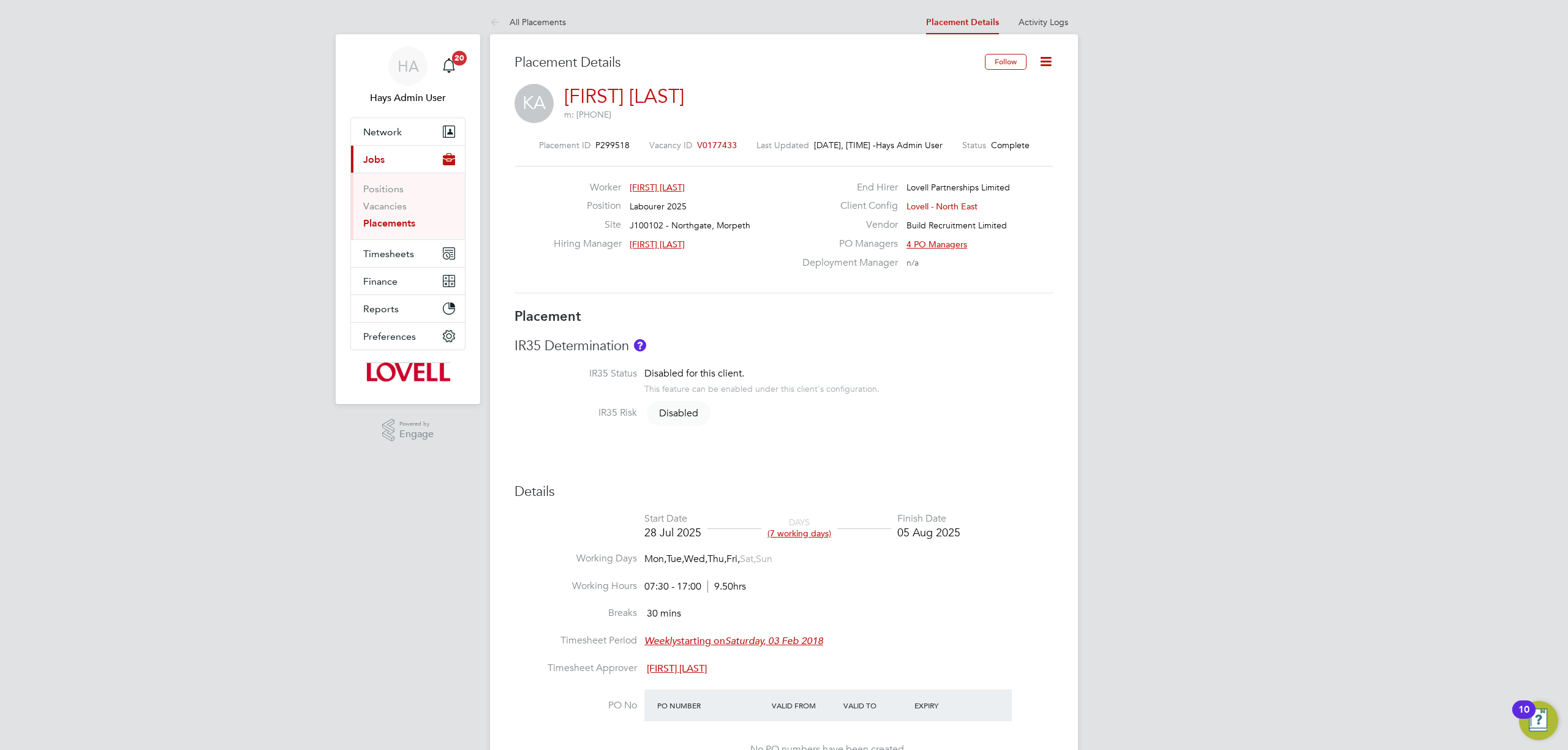 drag, startPoint x: 721, startPoint y: 88, endPoint x: 597, endPoint y: 89, distance: 124.00403 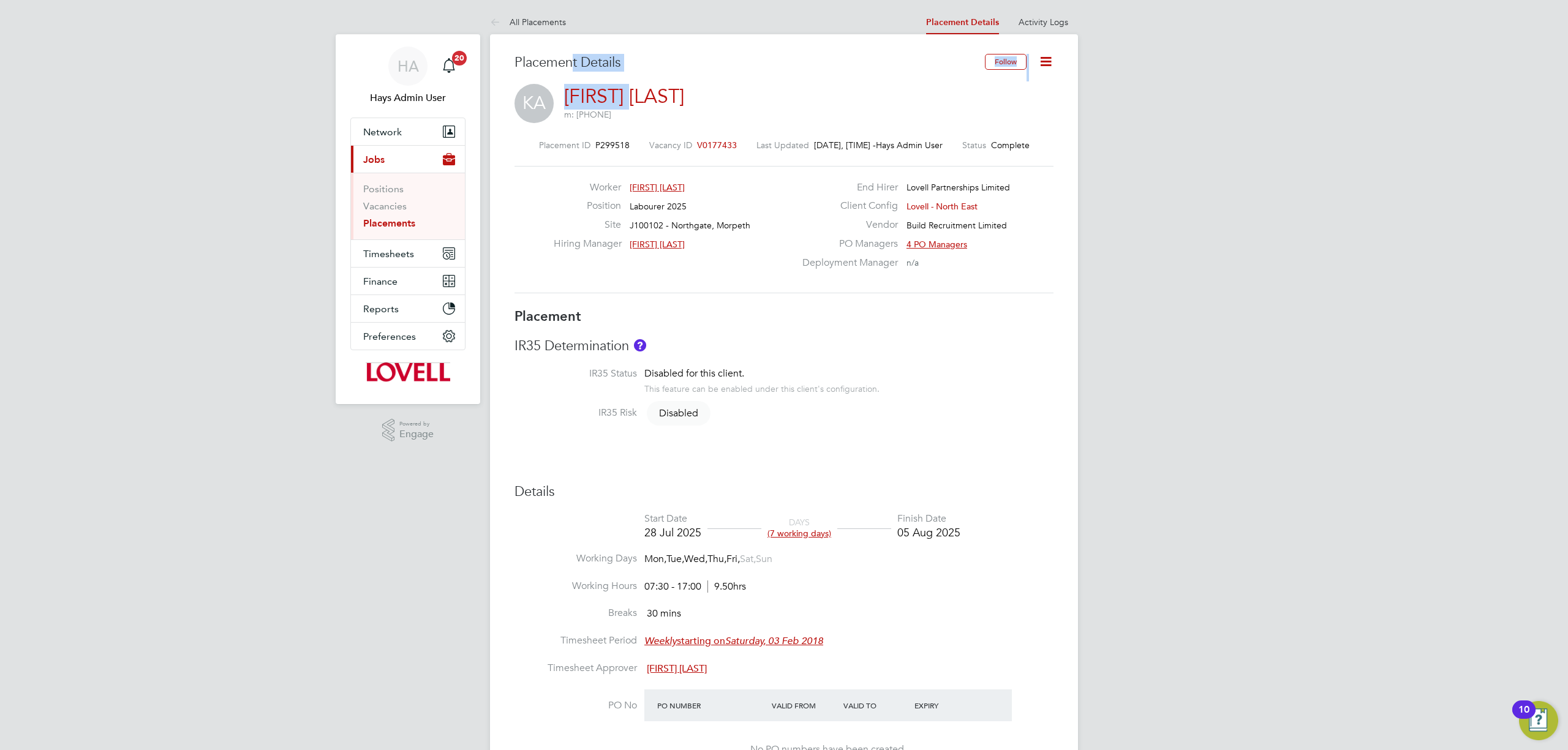 drag, startPoint x: 569, startPoint y: 78, endPoint x: 635, endPoint y: 84, distance: 66.27217 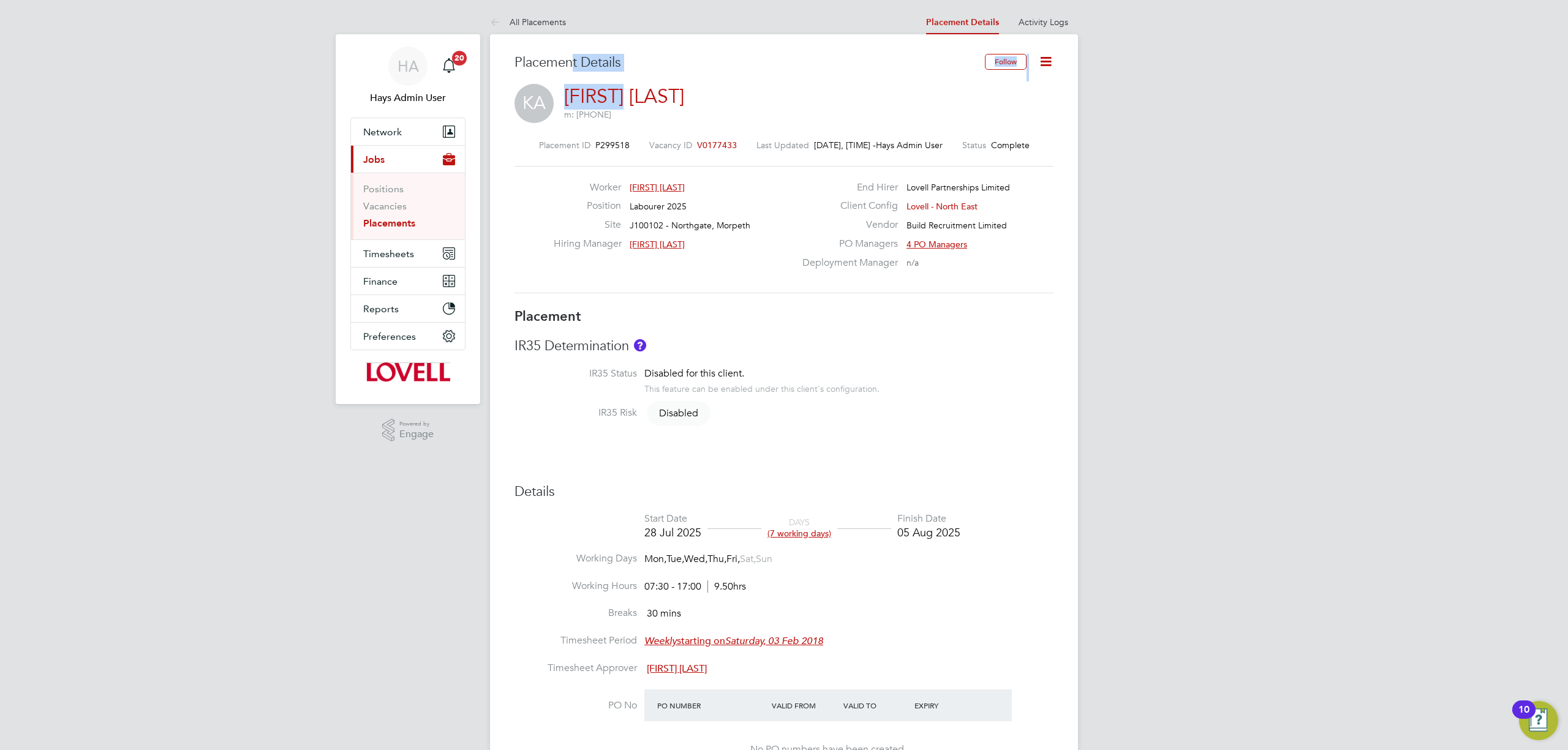 click on "Placement Details" 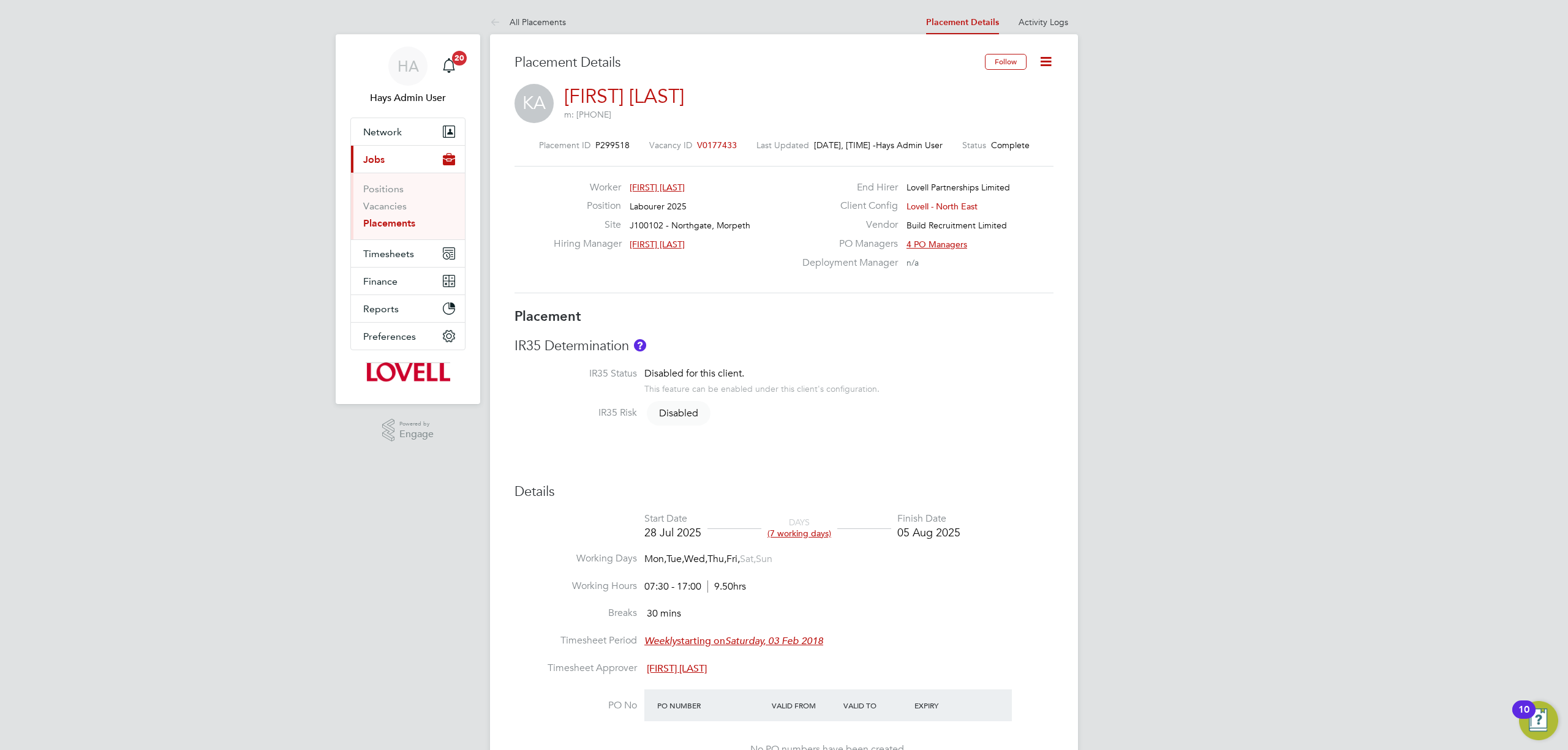 drag, startPoint x: 561, startPoint y: 84, endPoint x: 713, endPoint y: 96, distance: 152.47295 